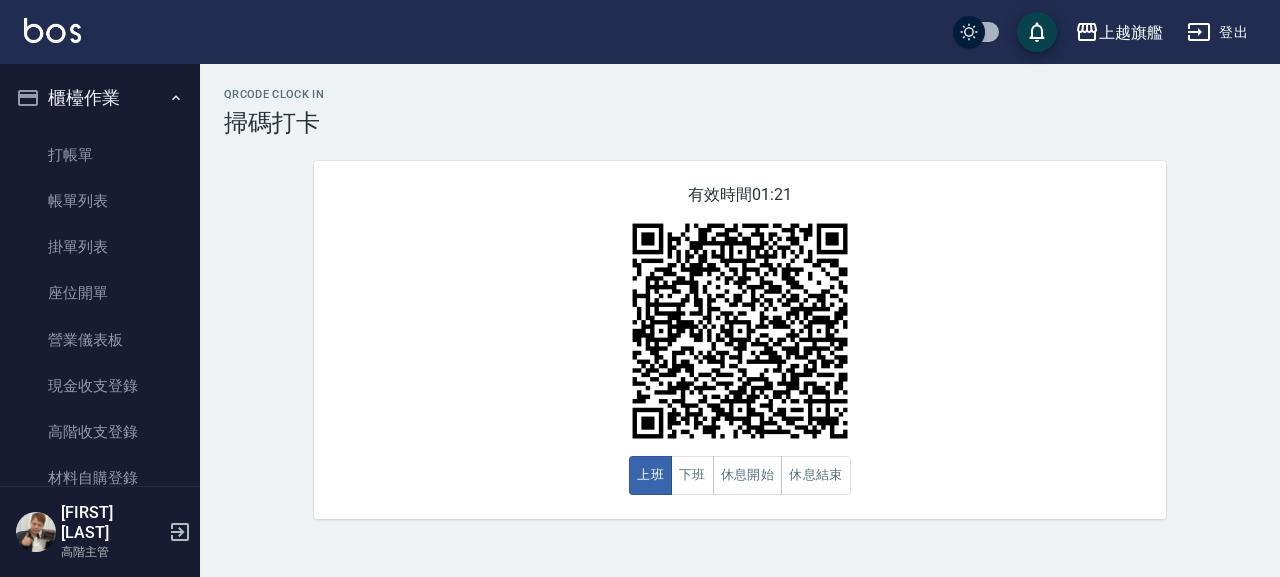 scroll, scrollTop: 0, scrollLeft: 0, axis: both 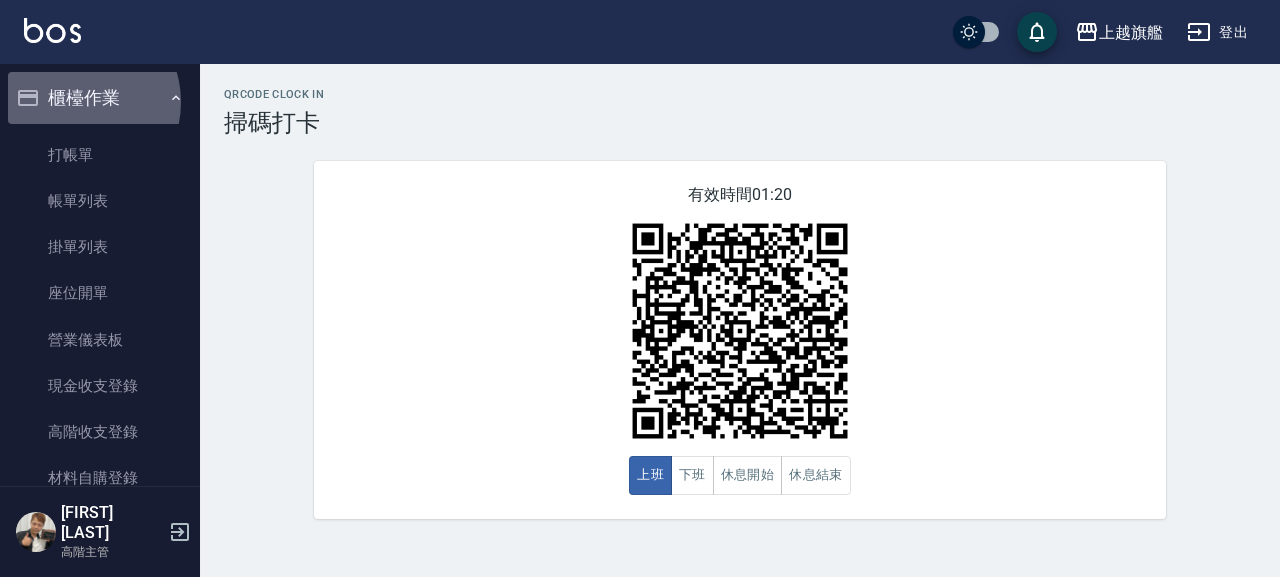 click on "櫃檯作業" at bounding box center [100, 98] 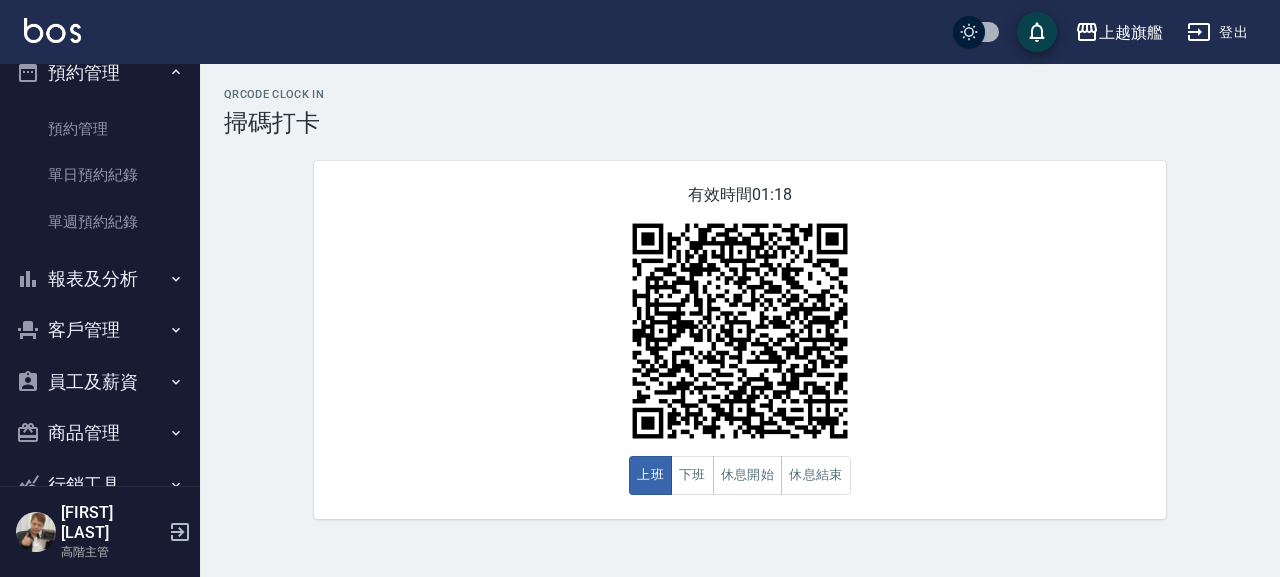 scroll, scrollTop: 159, scrollLeft: 0, axis: vertical 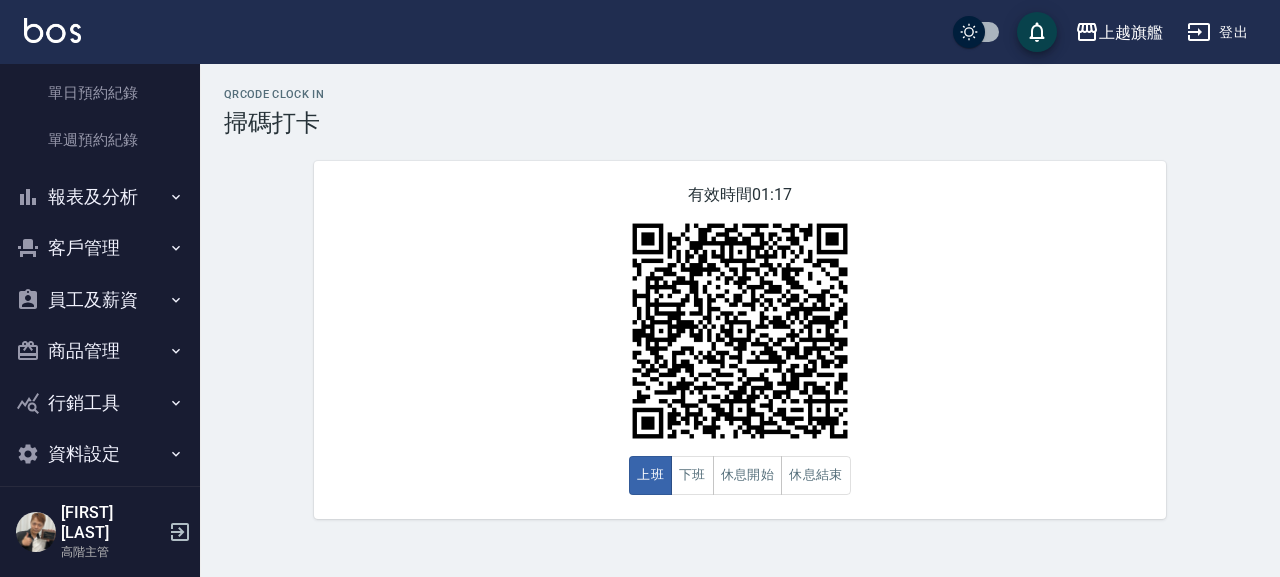click on "員工及薪資" at bounding box center [100, 300] 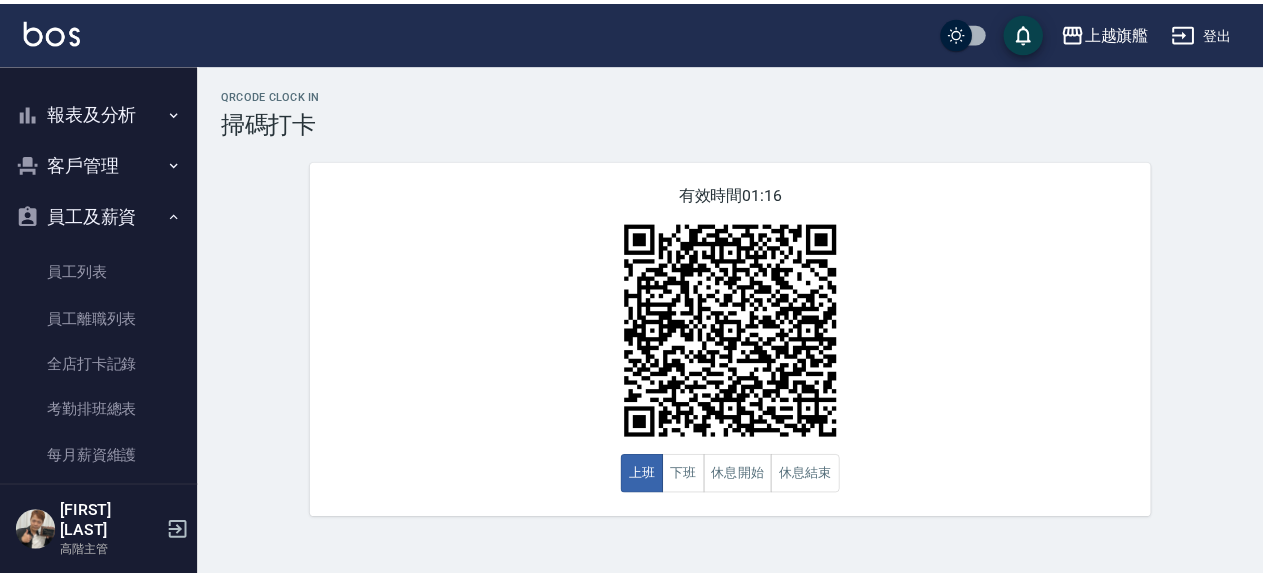 scroll, scrollTop: 273, scrollLeft: 0, axis: vertical 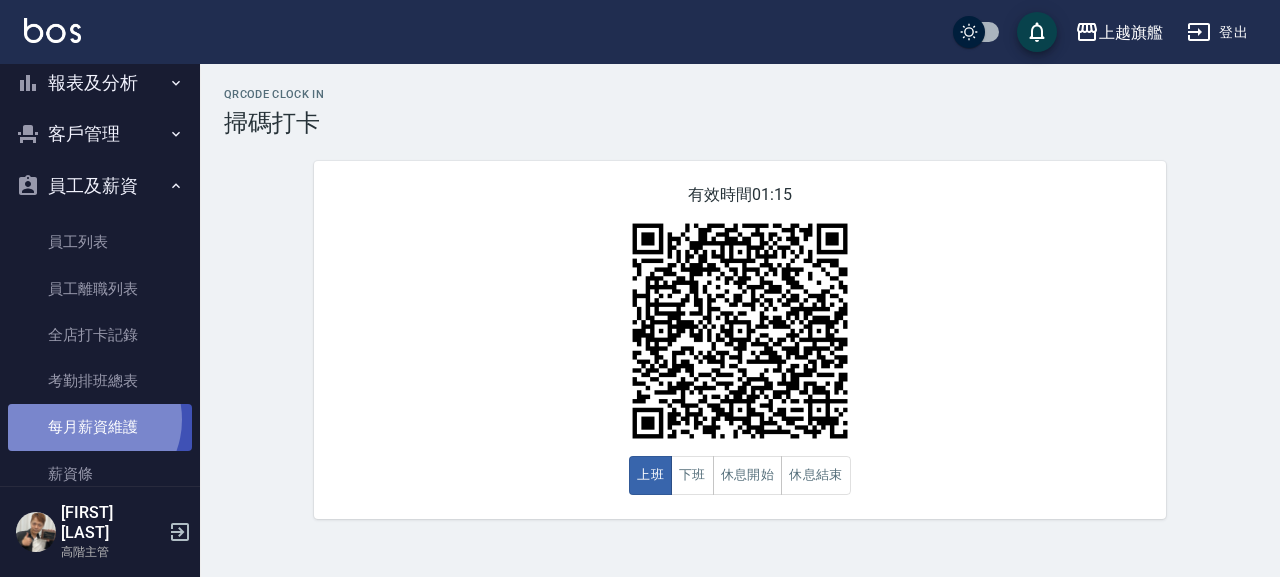 click on "每月薪資維護" at bounding box center [100, 427] 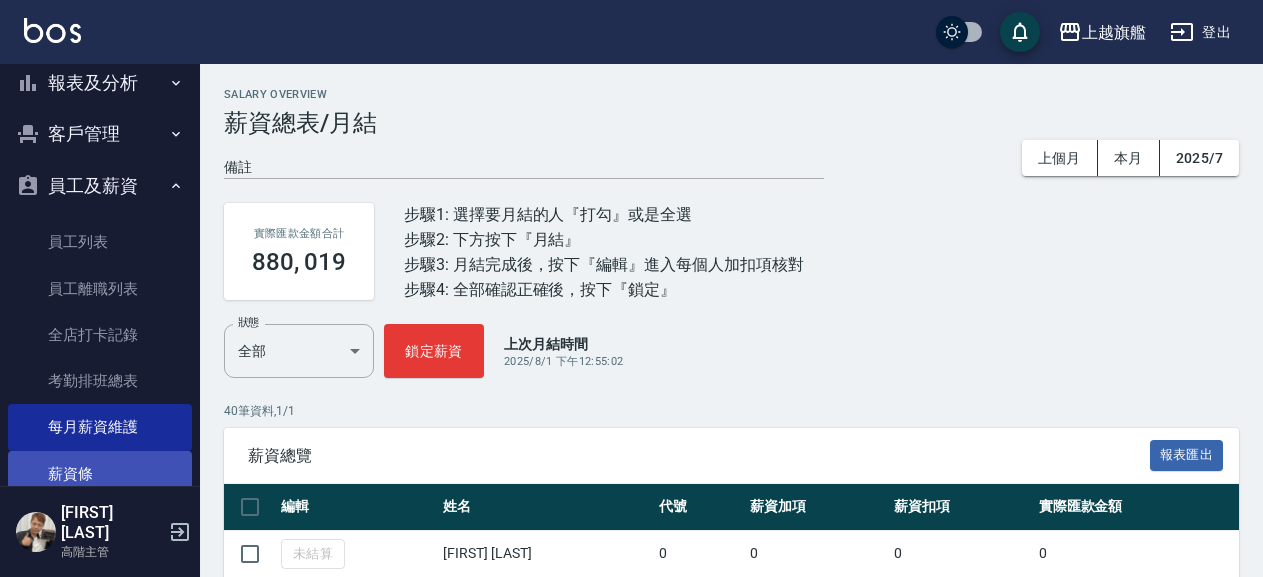 click on "薪資條" at bounding box center (100, 474) 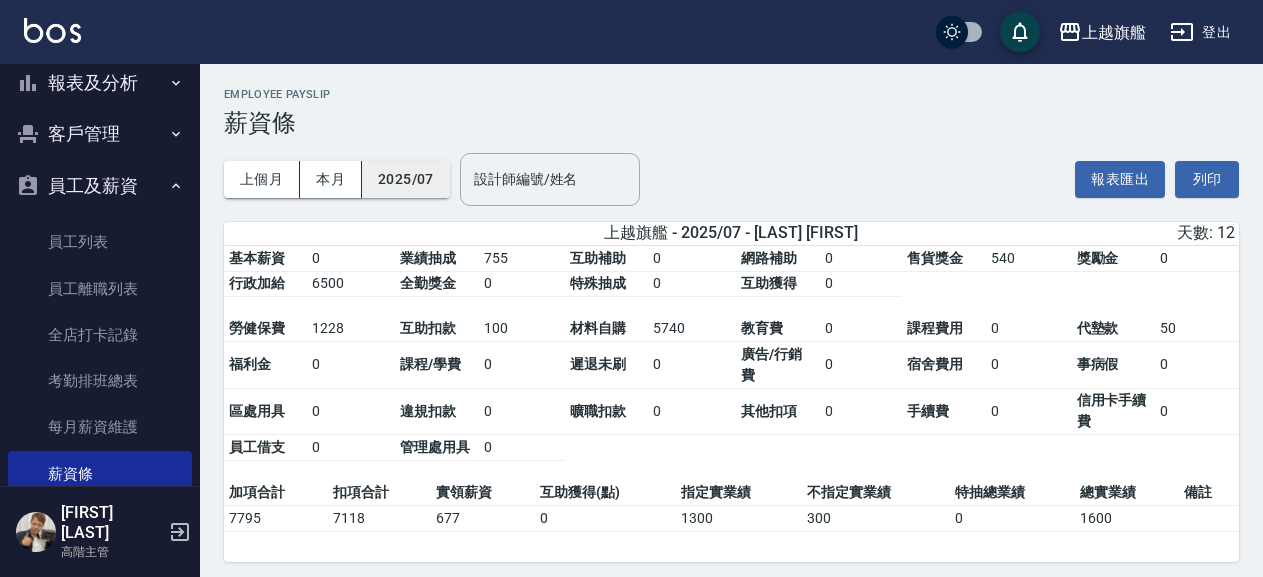 click on "2025/07" at bounding box center (406, 179) 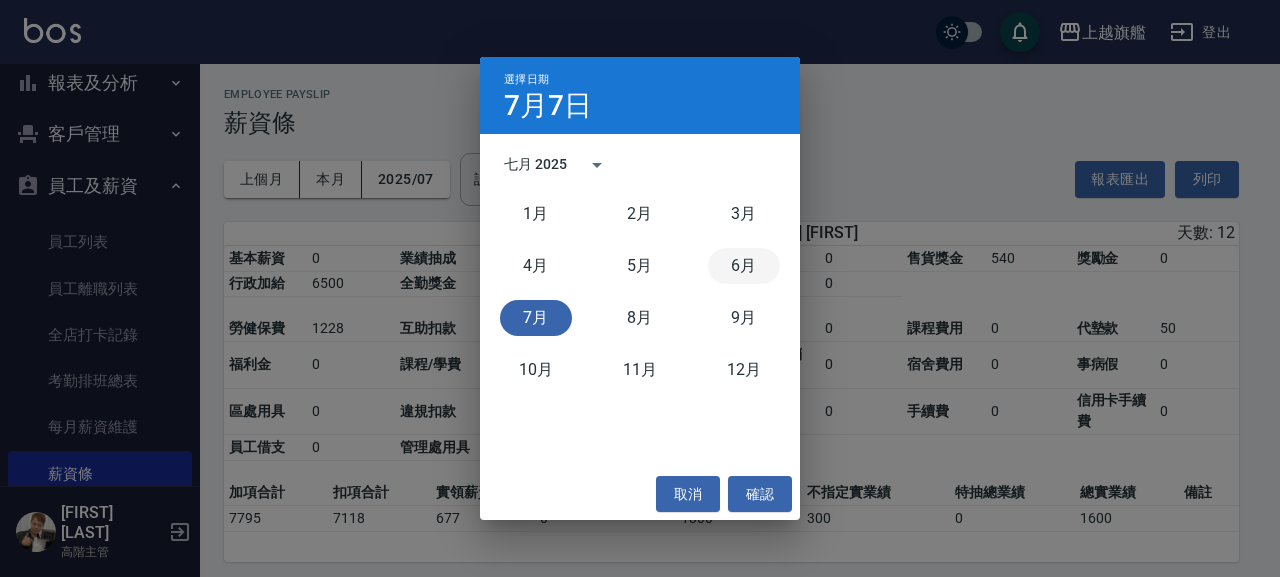 click on "6月" at bounding box center [744, 266] 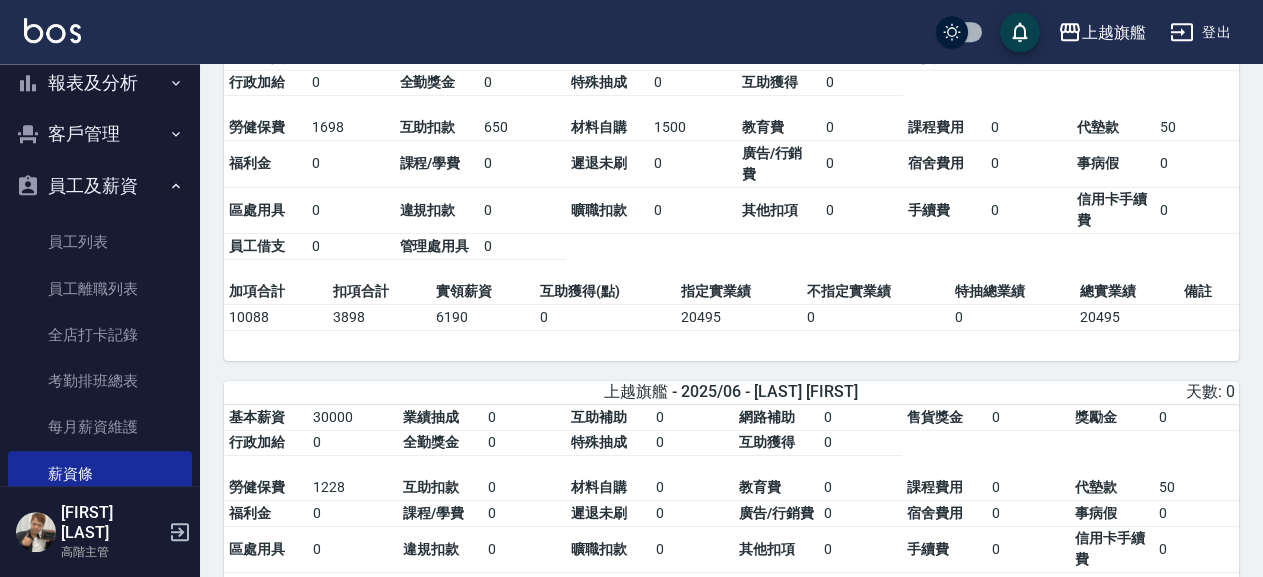 scroll, scrollTop: 6156, scrollLeft: 0, axis: vertical 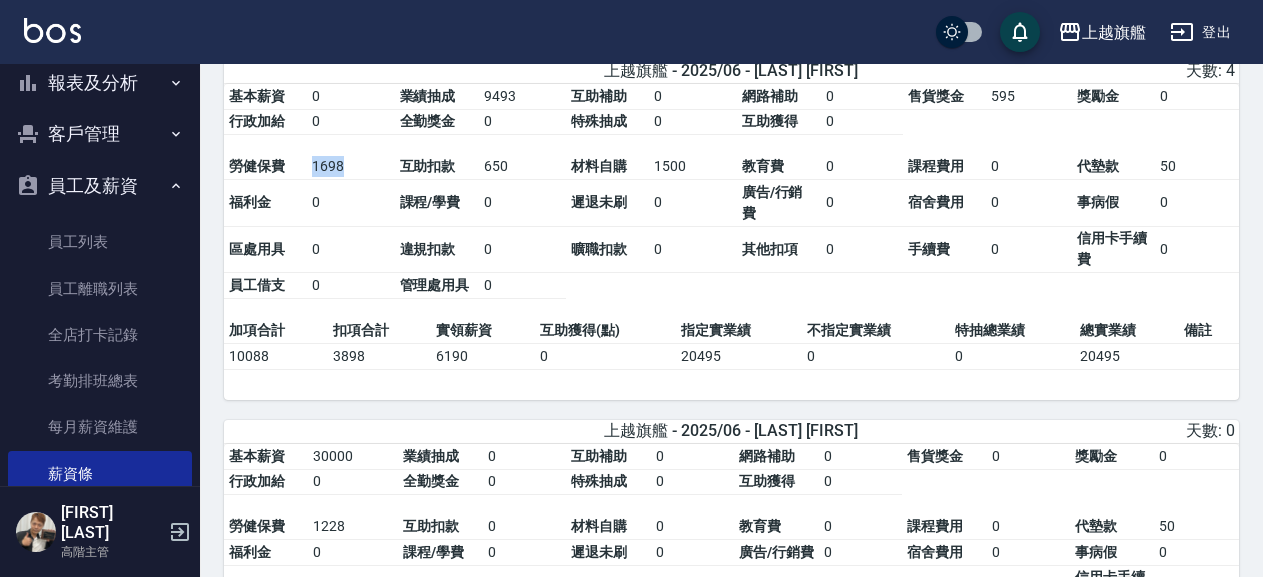 drag, startPoint x: 308, startPoint y: 244, endPoint x: 363, endPoint y: 243, distance: 55.00909 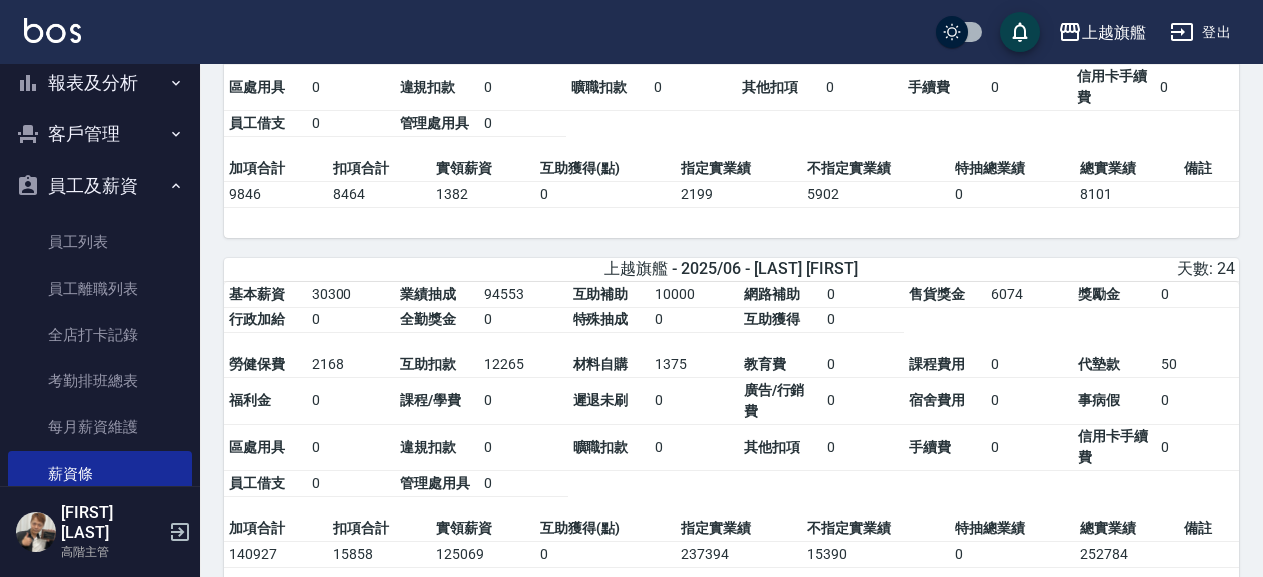 scroll, scrollTop: 0, scrollLeft: 0, axis: both 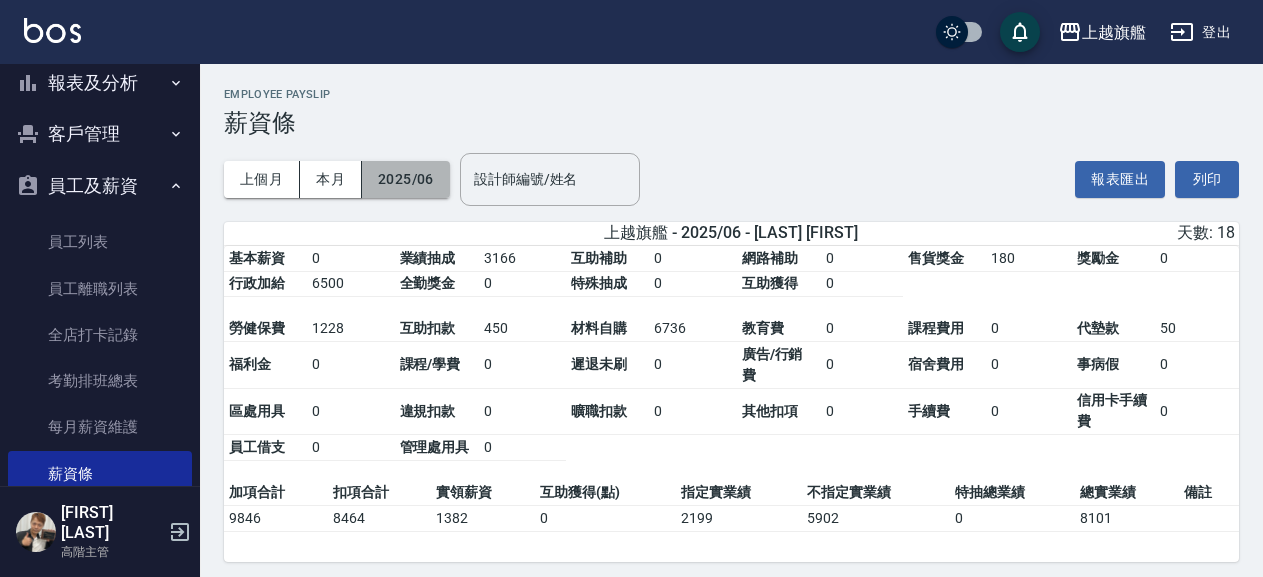 click on "2025/06" at bounding box center (406, 179) 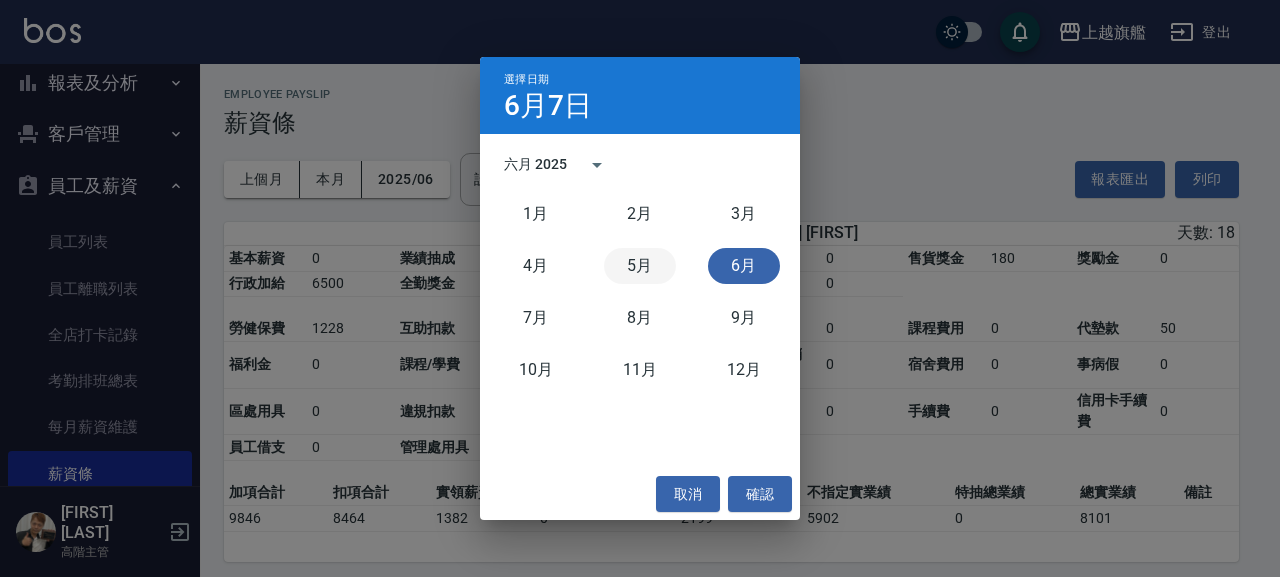 click on "5月" at bounding box center [640, 266] 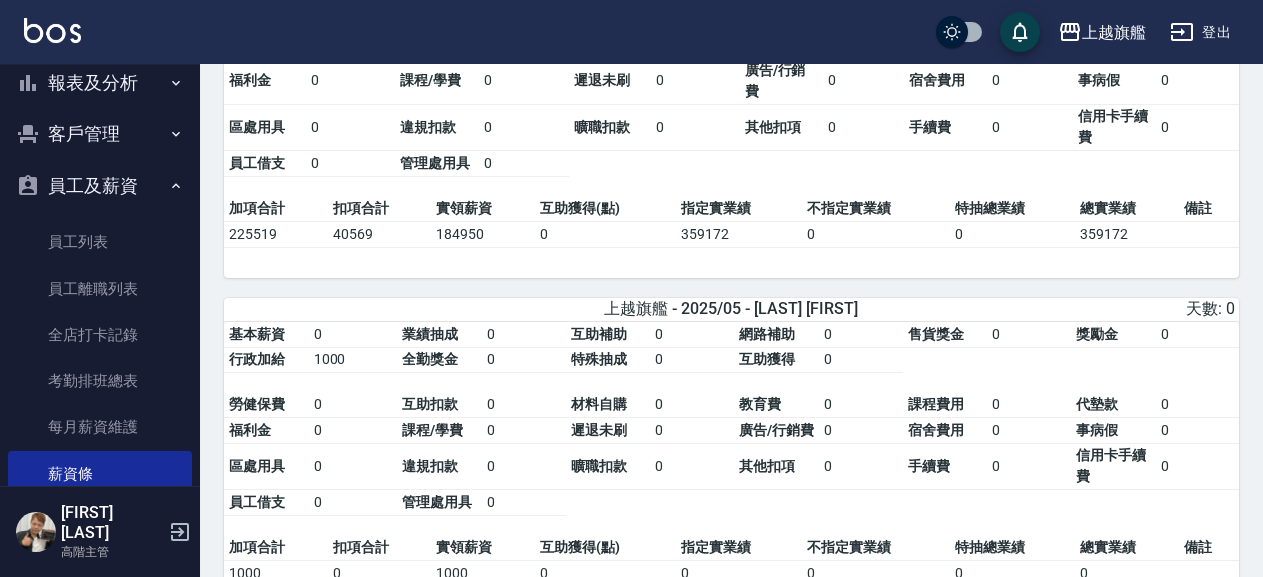scroll, scrollTop: 0, scrollLeft: 0, axis: both 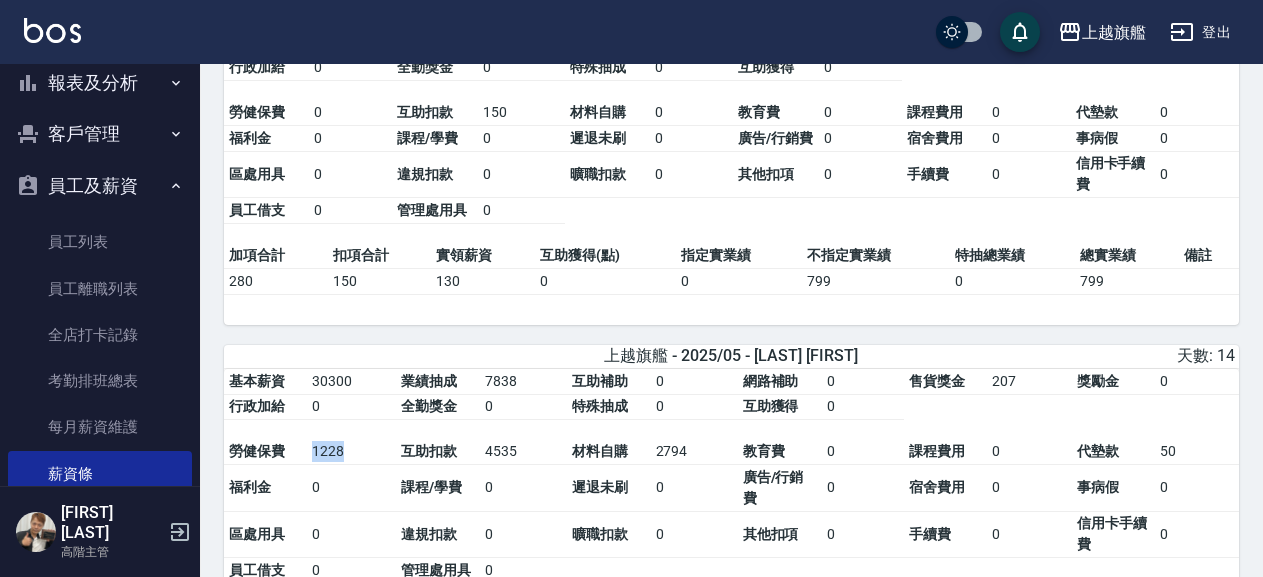 drag, startPoint x: 319, startPoint y: 460, endPoint x: 367, endPoint y: 451, distance: 48.83646 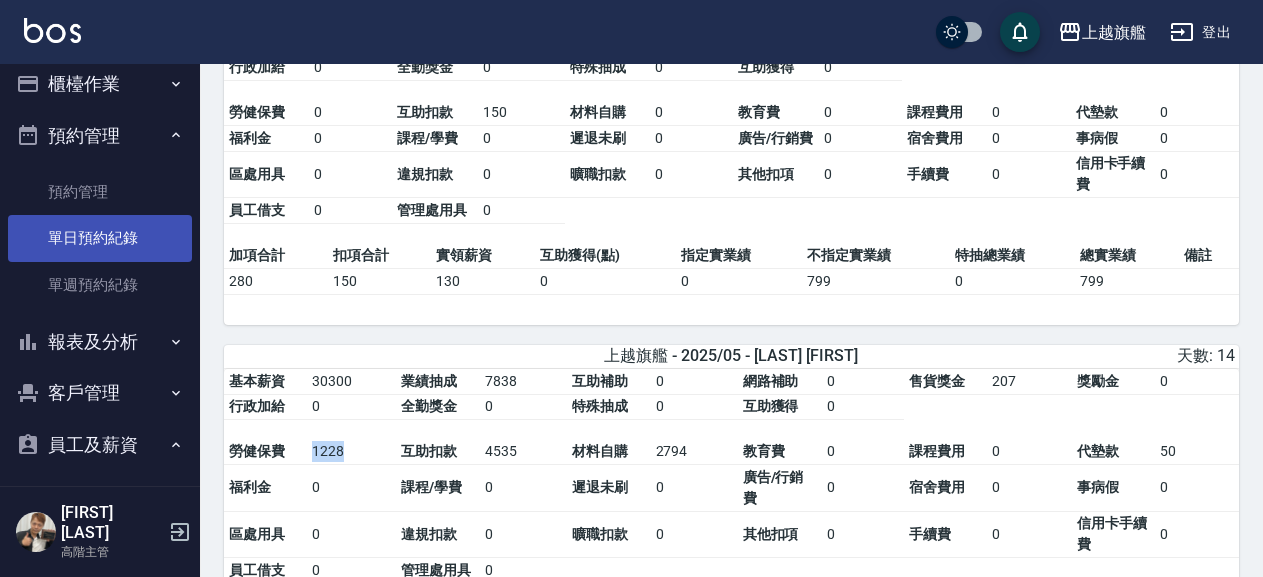 scroll, scrollTop: 0, scrollLeft: 0, axis: both 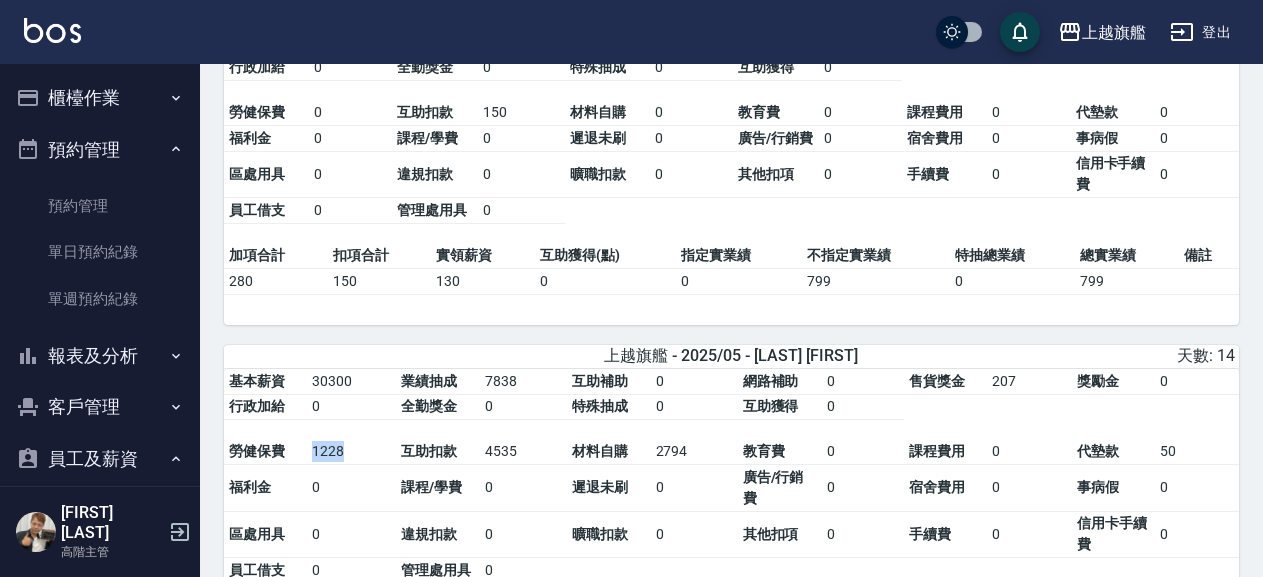 click on "預約管理" at bounding box center (100, 150) 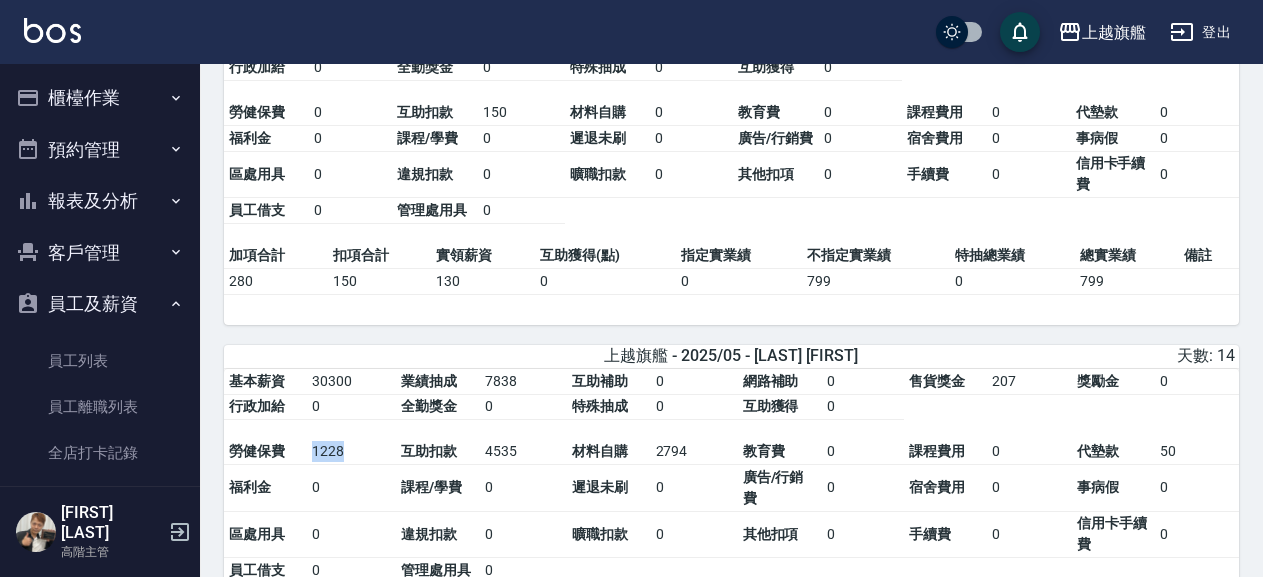 click on "員工及薪資" at bounding box center [100, 304] 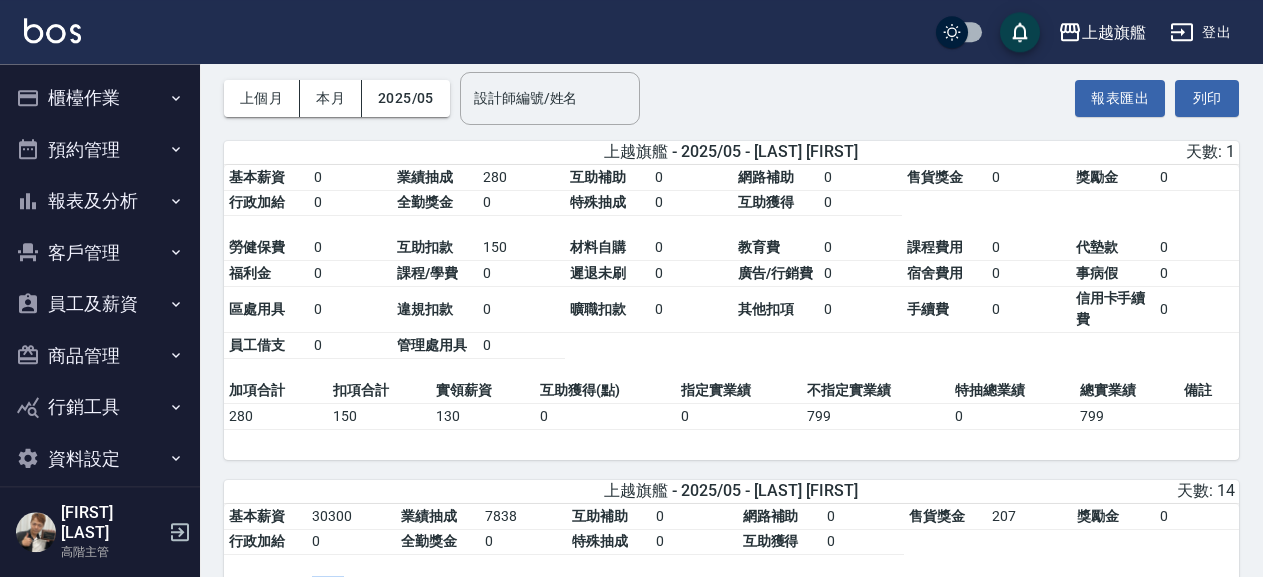 scroll, scrollTop: 0, scrollLeft: 0, axis: both 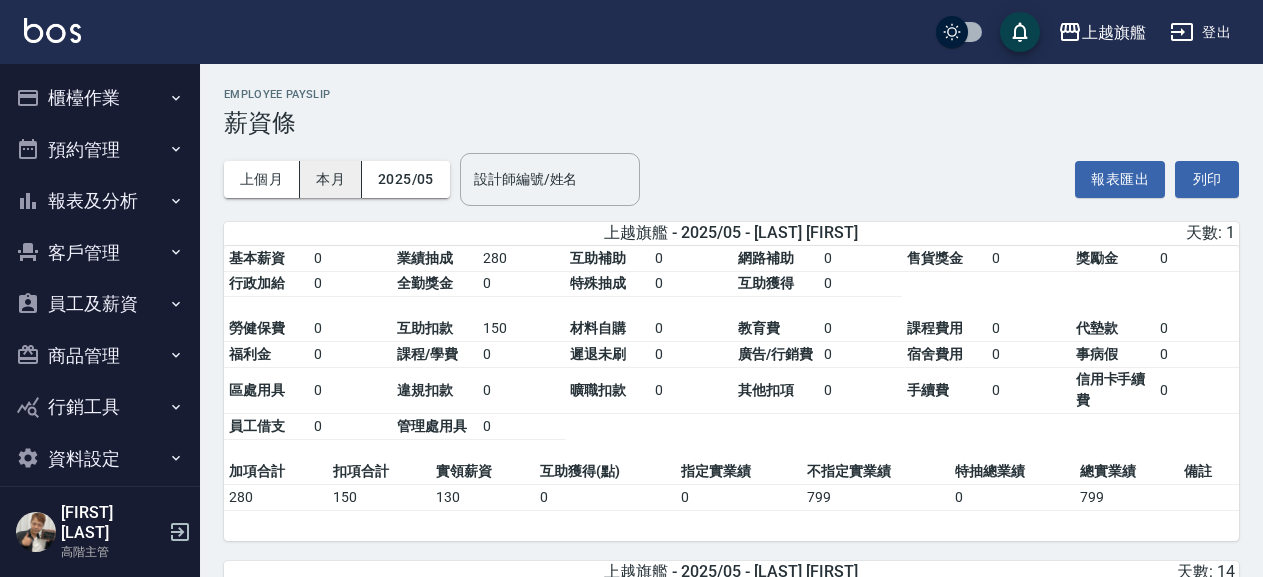 click on "本月" at bounding box center [331, 179] 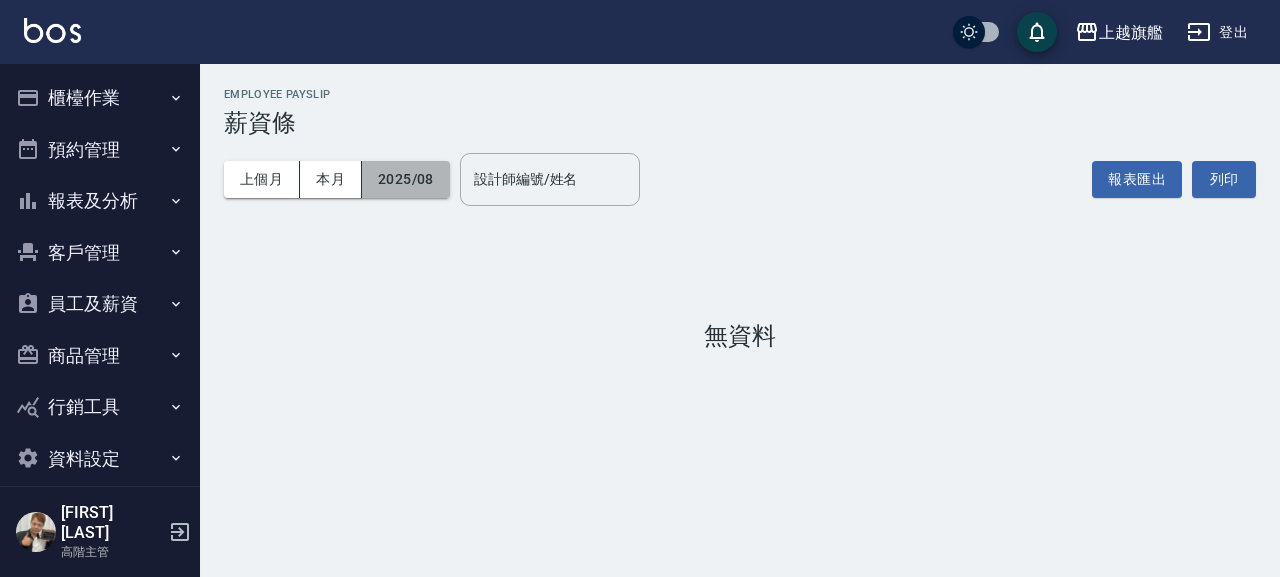 click on "2025/08" at bounding box center (406, 179) 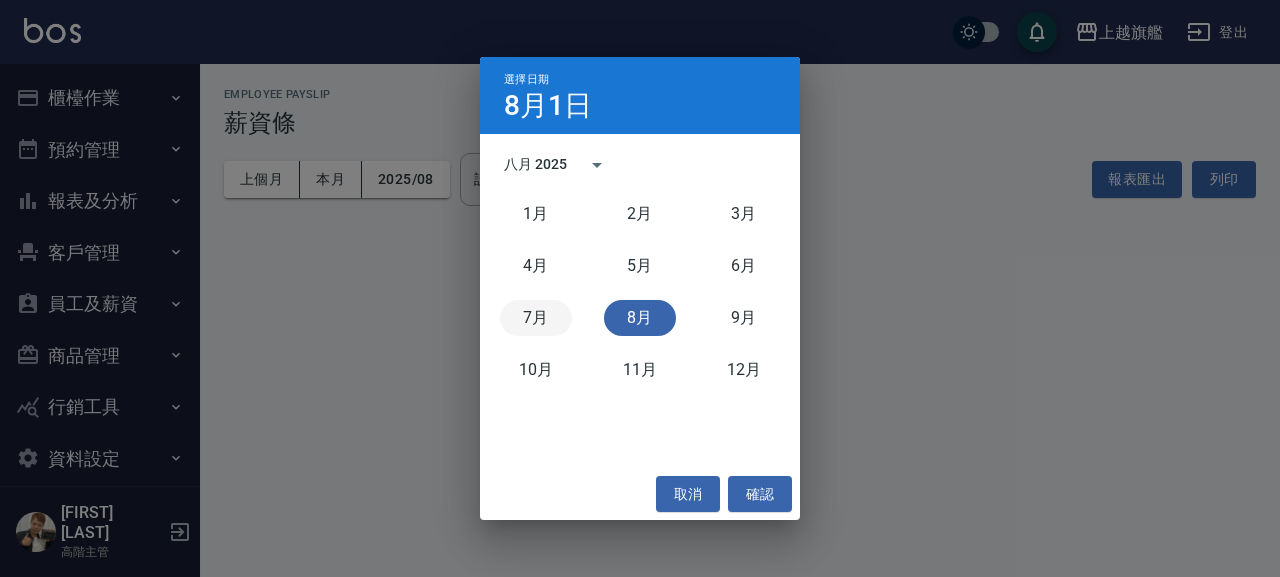 click on "7月" at bounding box center [536, 318] 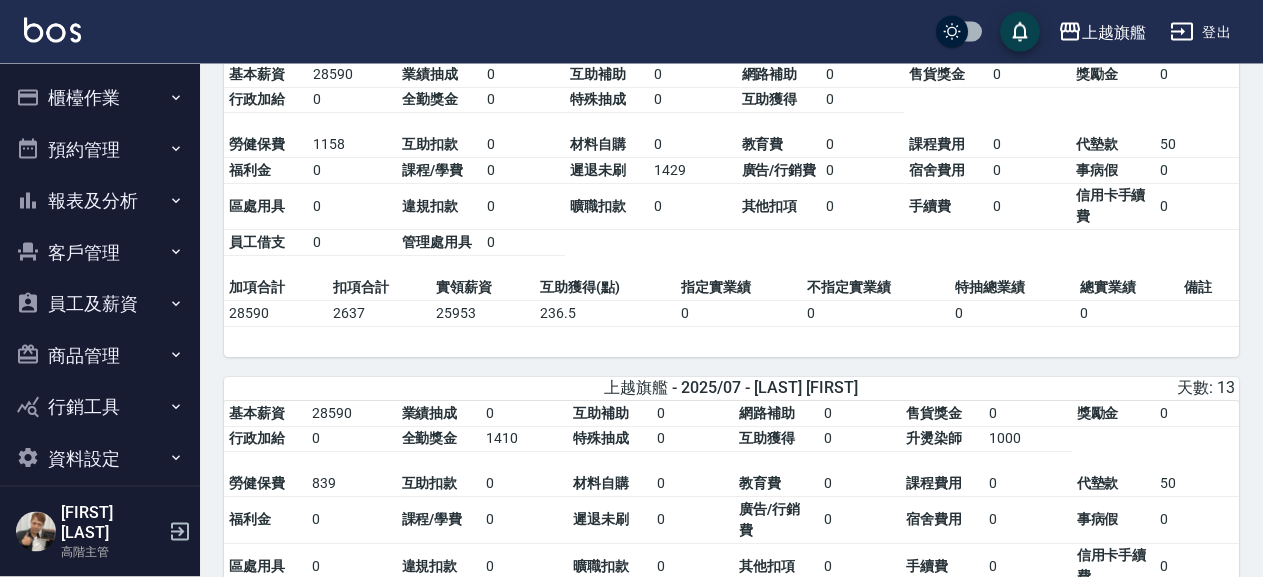 scroll, scrollTop: 4580, scrollLeft: 0, axis: vertical 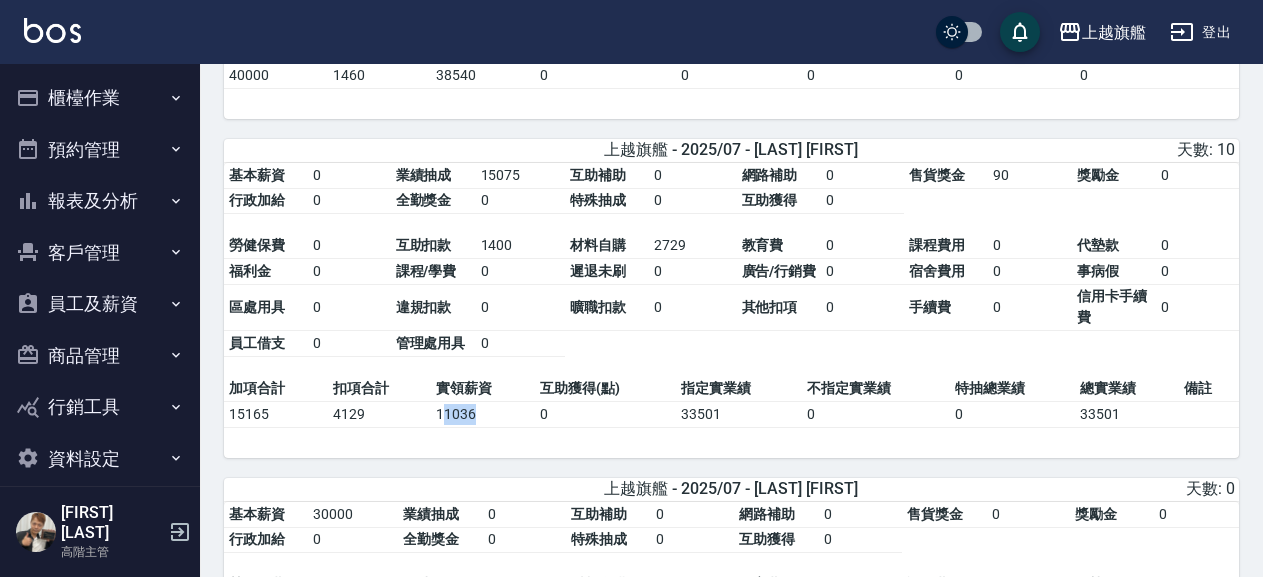drag, startPoint x: 444, startPoint y: 464, endPoint x: 482, endPoint y: 468, distance: 38.209946 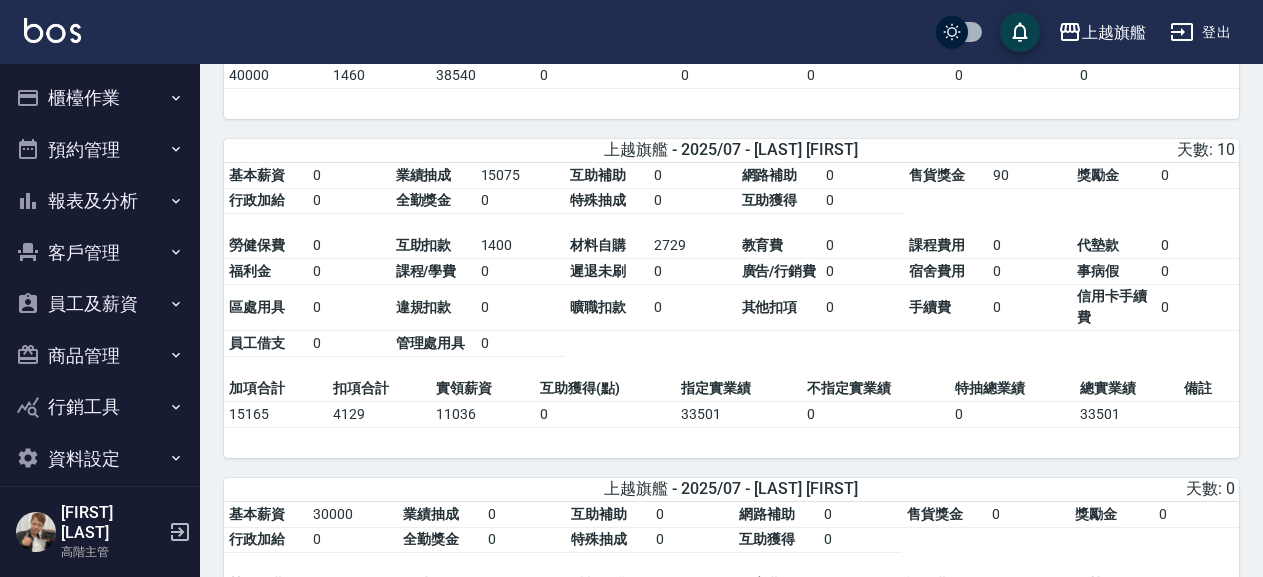 click on "0" at bounding box center [605, 414] 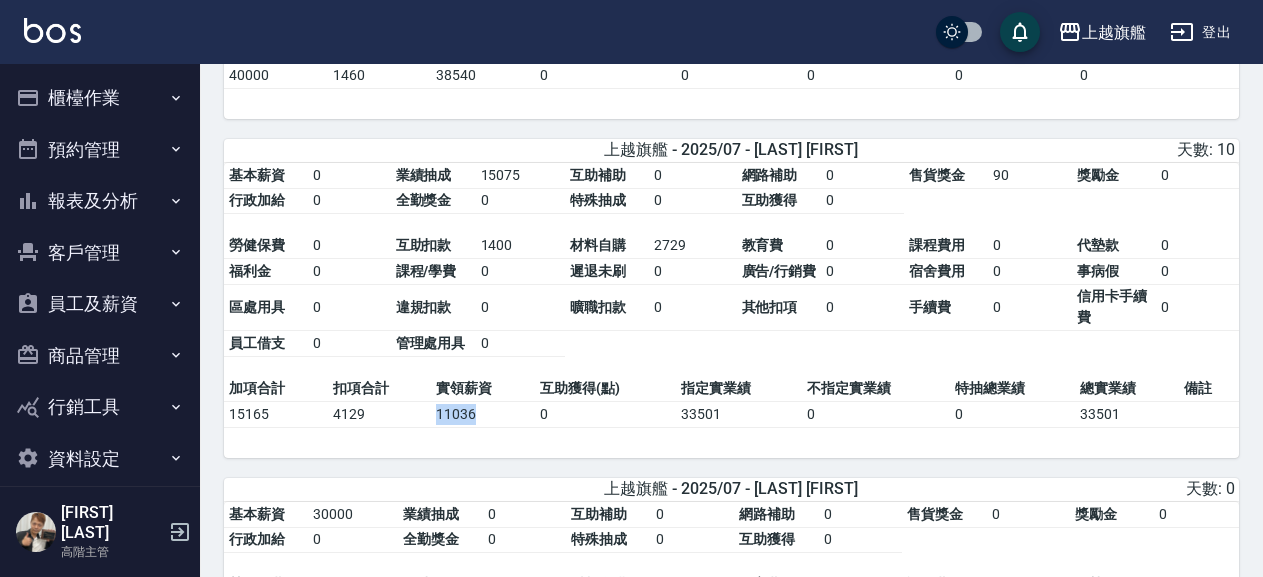 drag, startPoint x: 428, startPoint y: 469, endPoint x: 515, endPoint y: 470, distance: 87.005745 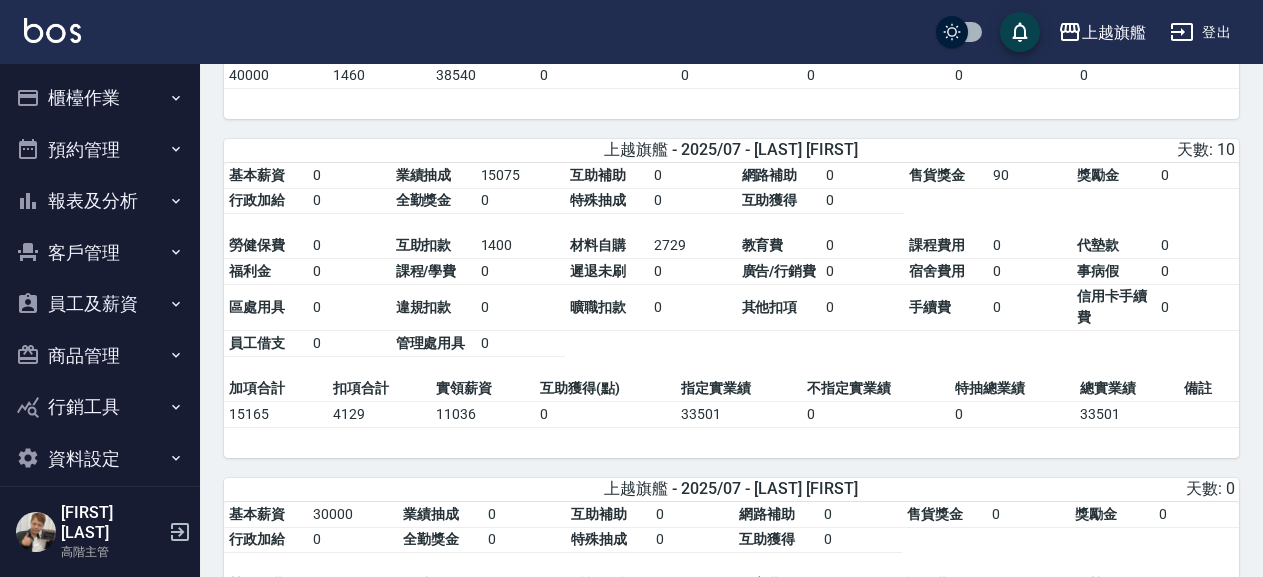 click on "基本薪資 0 業績抽成 15075 互助補助 0 網路補助 0 售貨獎金 90 獎勵金 0 行政加給 0 全勤獎金 0 特殊抽成 0 互助獲得 0 勞健保費 0 互助扣款 1400 材料自購 2729 教育費 0 課程費用 0 代墊款 0 福利金 0 課程/學費 0 遲退未刷 0 廣告/行銷費 0 宿舍費用 0 事病假 0 區處用具 0 違規扣款 0 曠職扣款 0 其他扣項 0 手續費 0 信用卡手續費 0 員工借支 0 管理處用具 0" at bounding box center [731, 269] 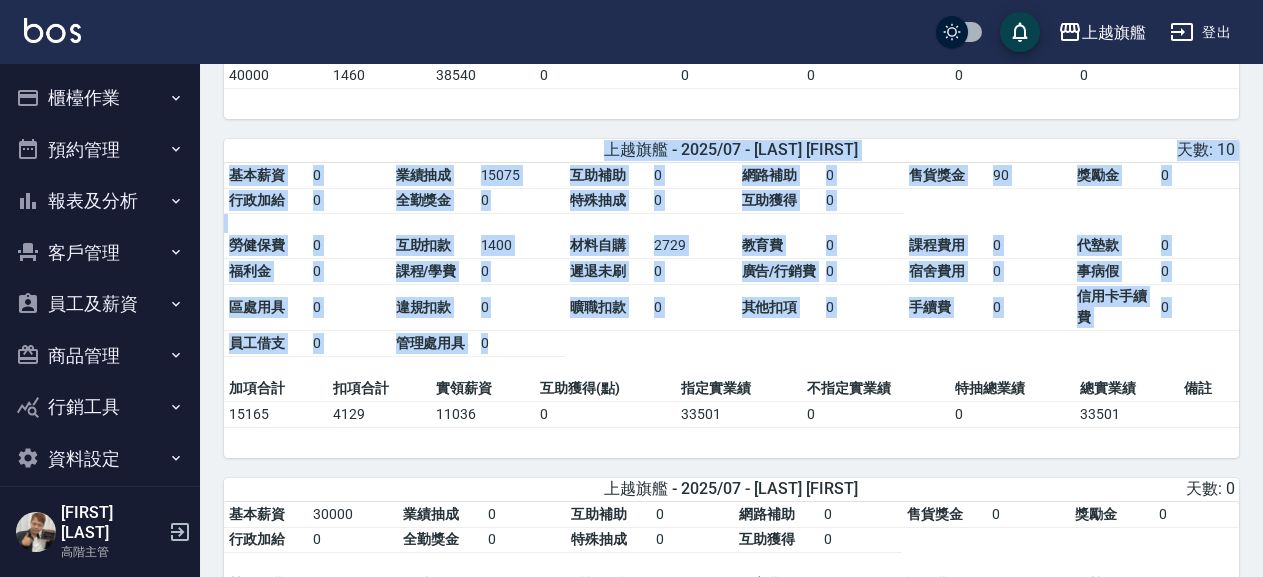 drag, startPoint x: 526, startPoint y: 391, endPoint x: 228, endPoint y: 198, distance: 355.03943 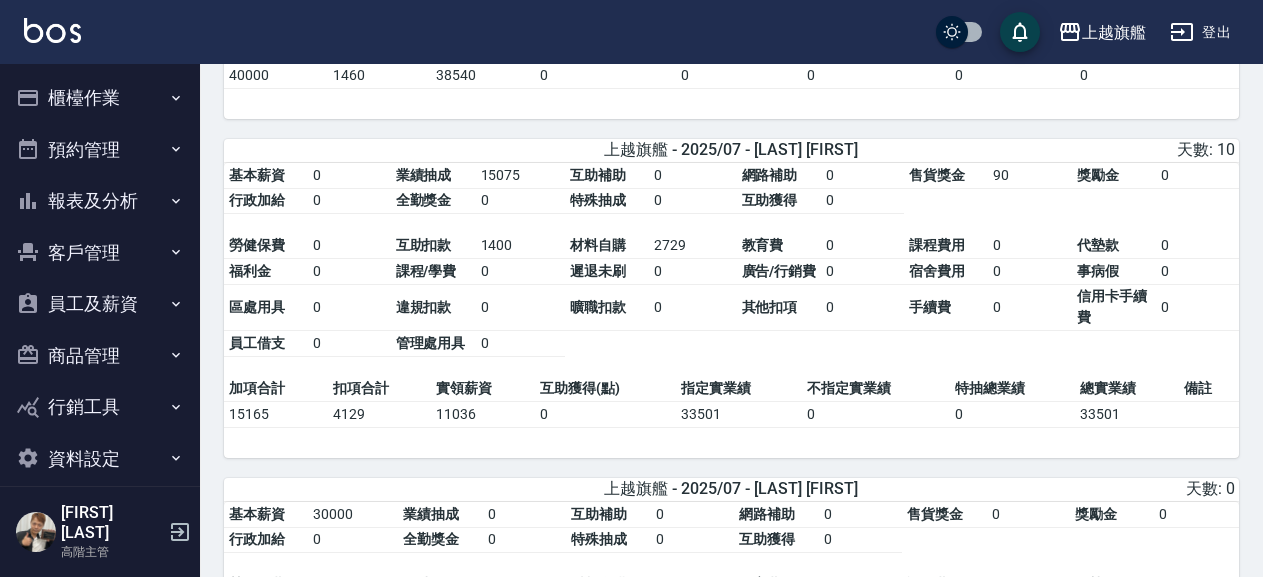 click on "上越旗艦  -  2025/07 - [LAST] [FIRST] 天數: 24 基本薪資 30300 業績抽成 88325 互助補助 5000 網路補助 0 售貨獎金 2512 獎勵金 0 行政加給 0 全勤獎金 0 特殊抽成 0 互助獲得 0 勞健保費 2168 互助扣款 14415 材料自購 3694 教育費 0 課程費用 0 代墊款 50 福利金 0 課程/學費 0 遲退未刷 100 0 0 0" at bounding box center [731, -2689] 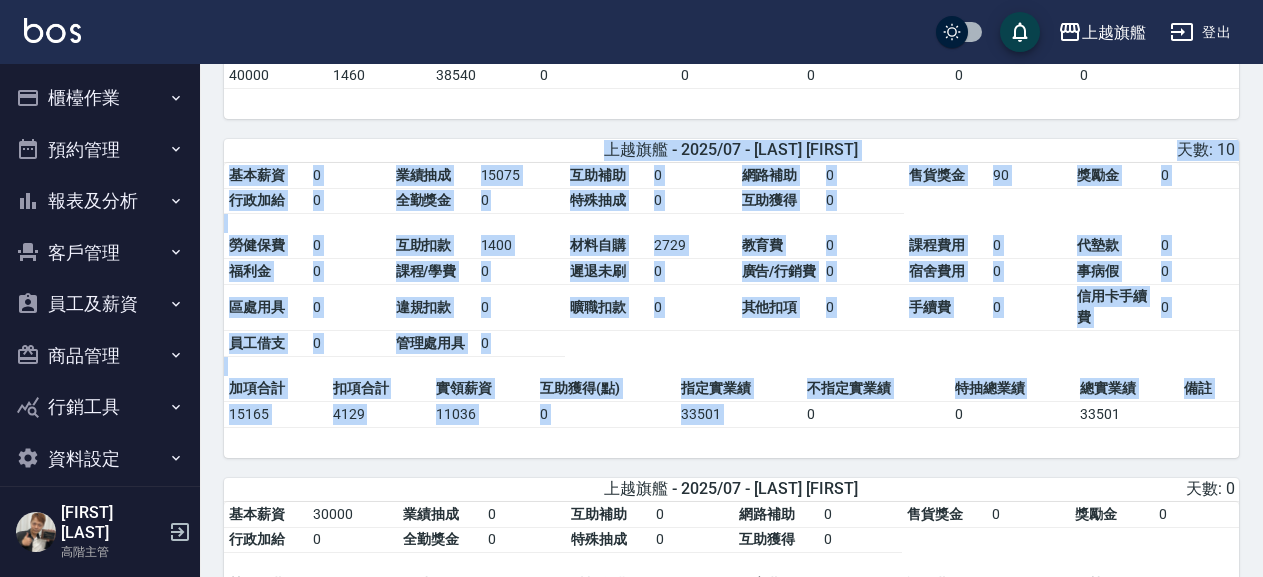 drag, startPoint x: 609, startPoint y: 197, endPoint x: 804, endPoint y: 485, distance: 347.80597 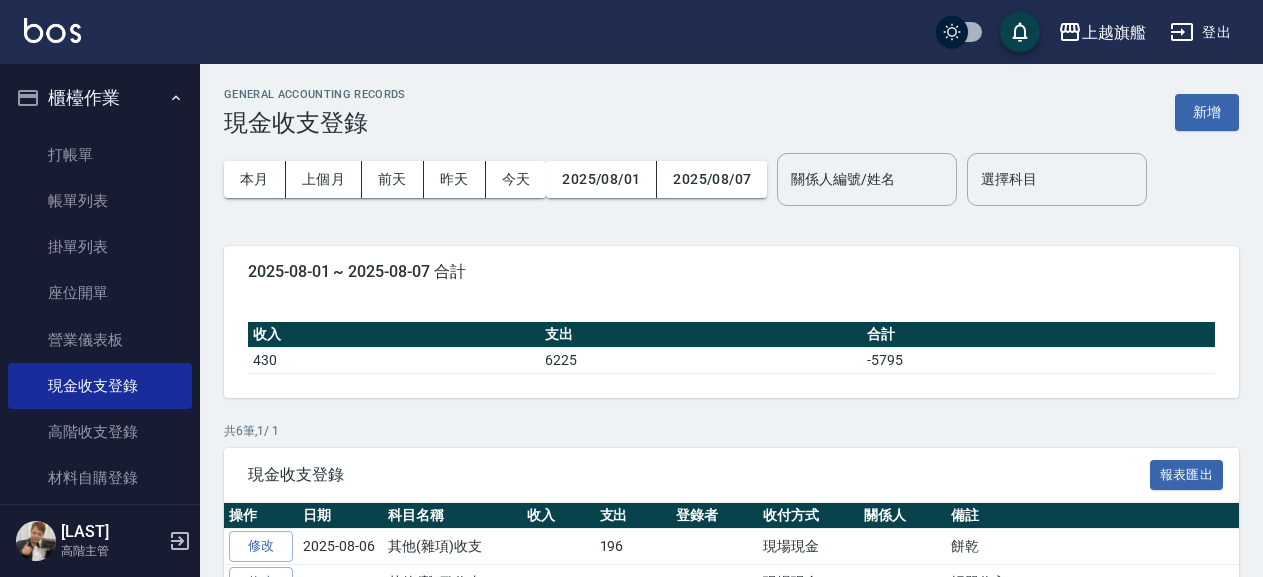 scroll, scrollTop: 216, scrollLeft: 0, axis: vertical 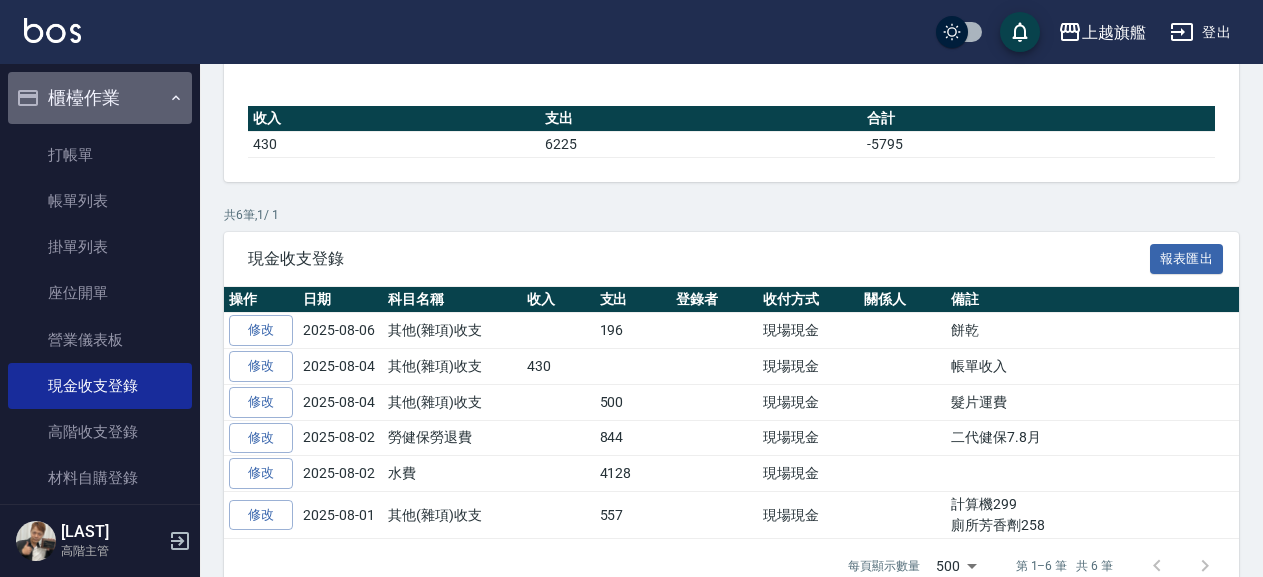 click on "櫃檯作業" at bounding box center (100, 98) 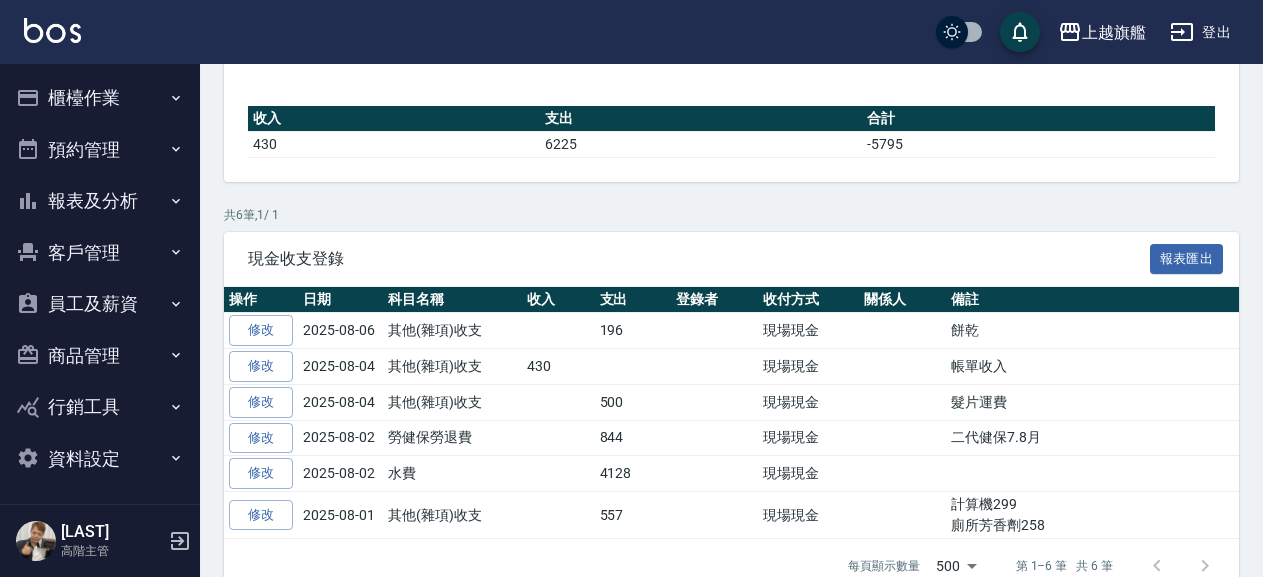 click on "櫃檯作業" at bounding box center (100, 98) 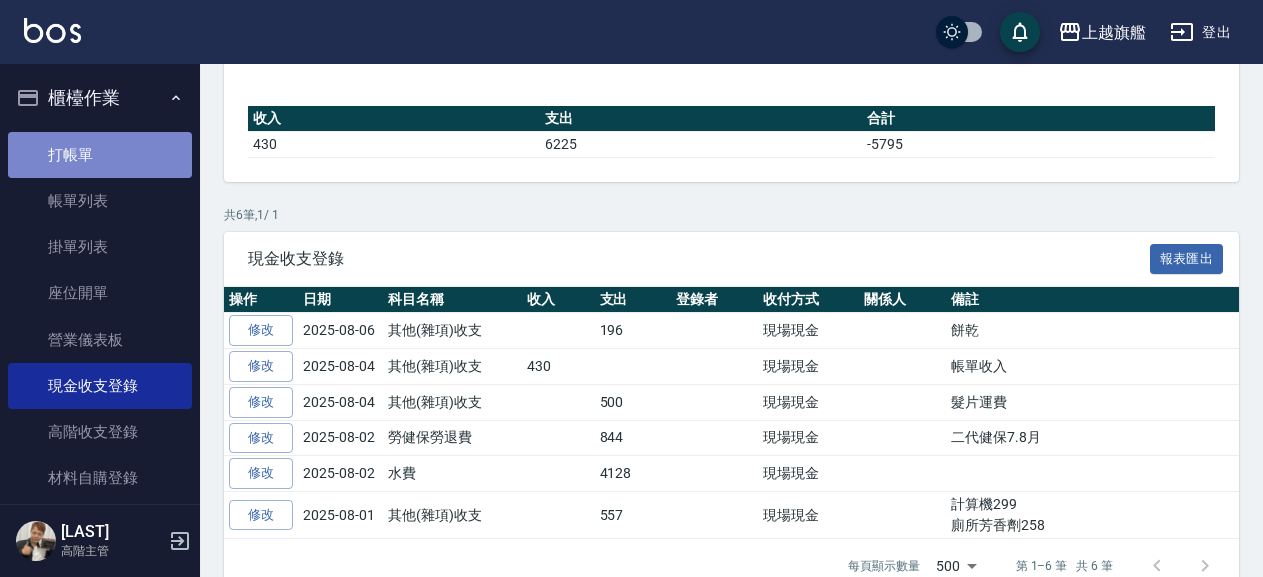 click on "打帳單" at bounding box center (100, 155) 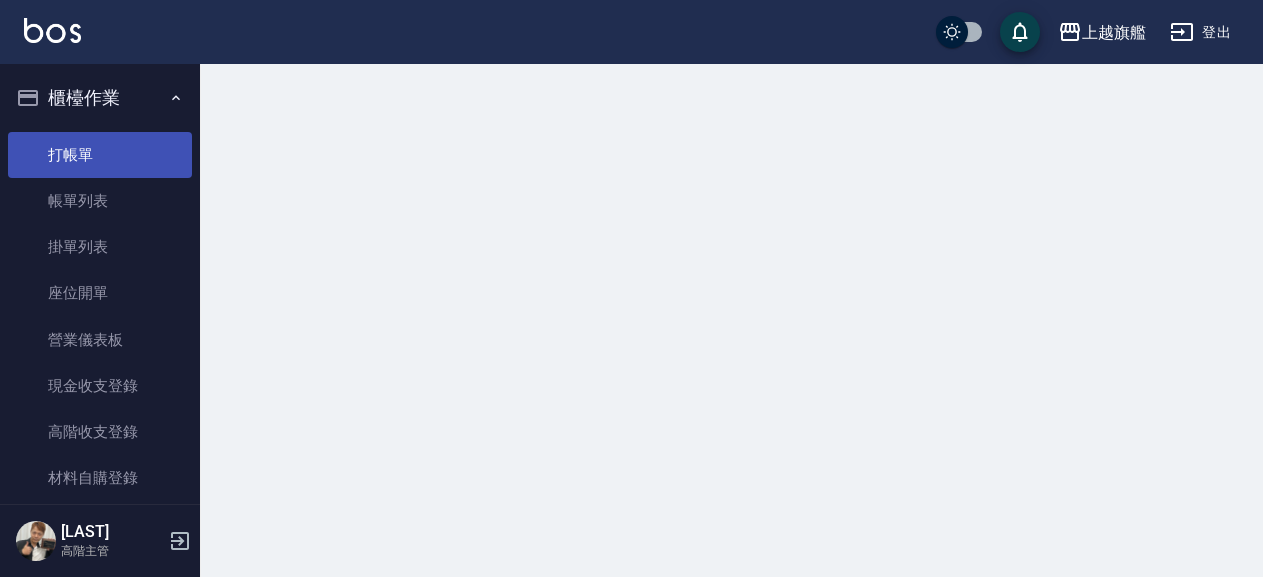 scroll, scrollTop: 0, scrollLeft: 0, axis: both 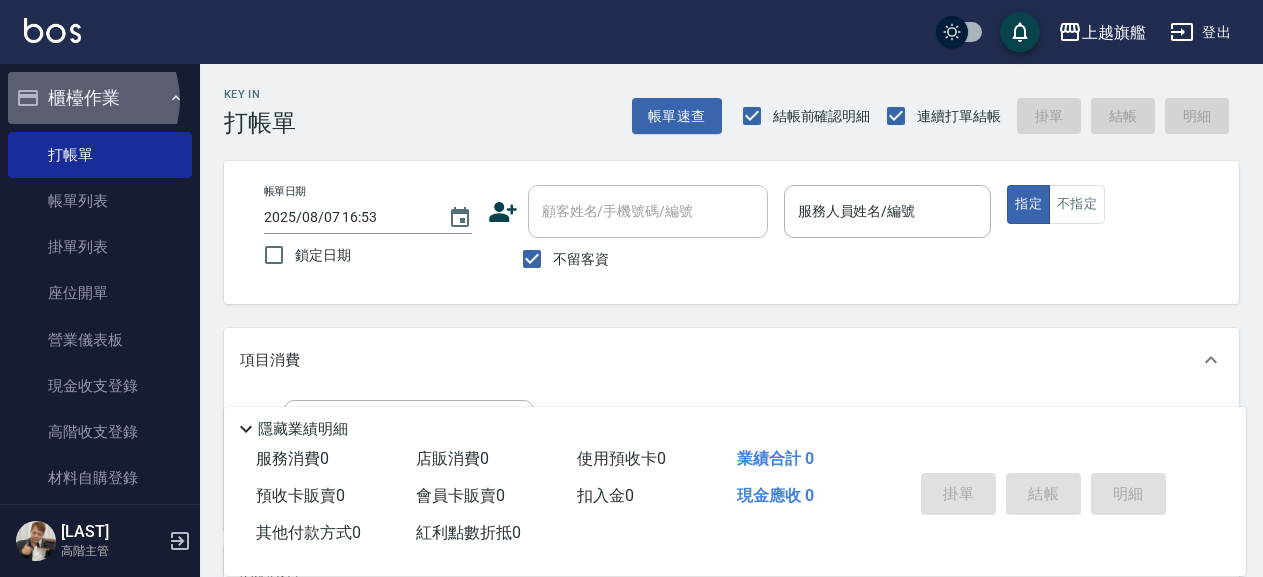 click on "櫃檯作業" at bounding box center [100, 98] 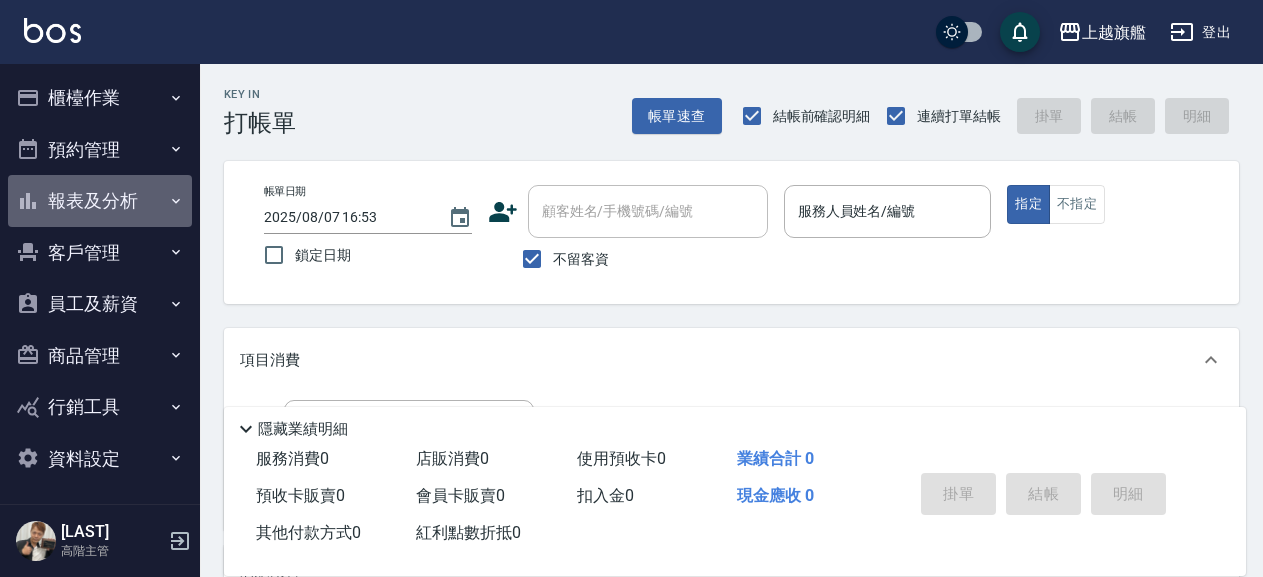 click on "報表及分析" at bounding box center (100, 201) 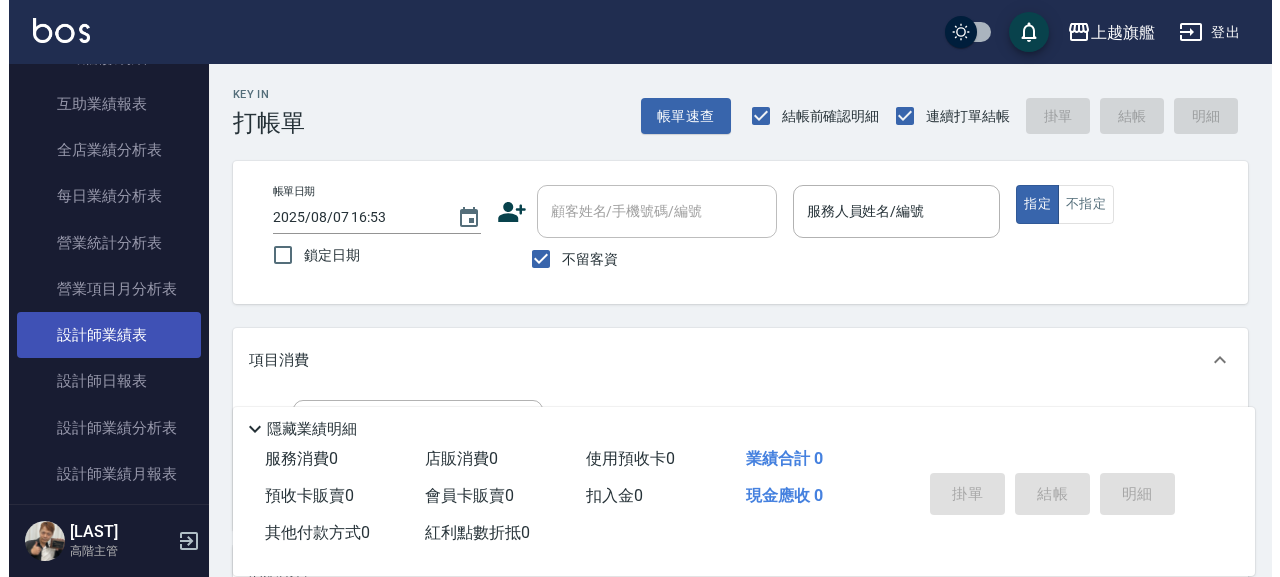 scroll, scrollTop: 684, scrollLeft: 0, axis: vertical 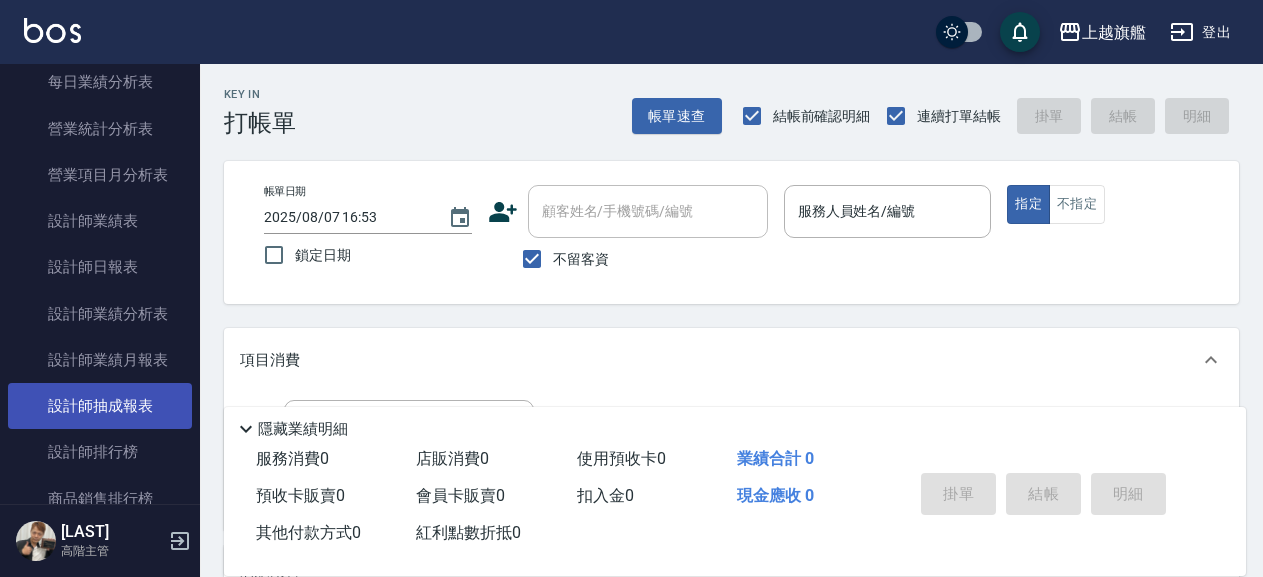 click on "設計師抽成報表" at bounding box center (100, 406) 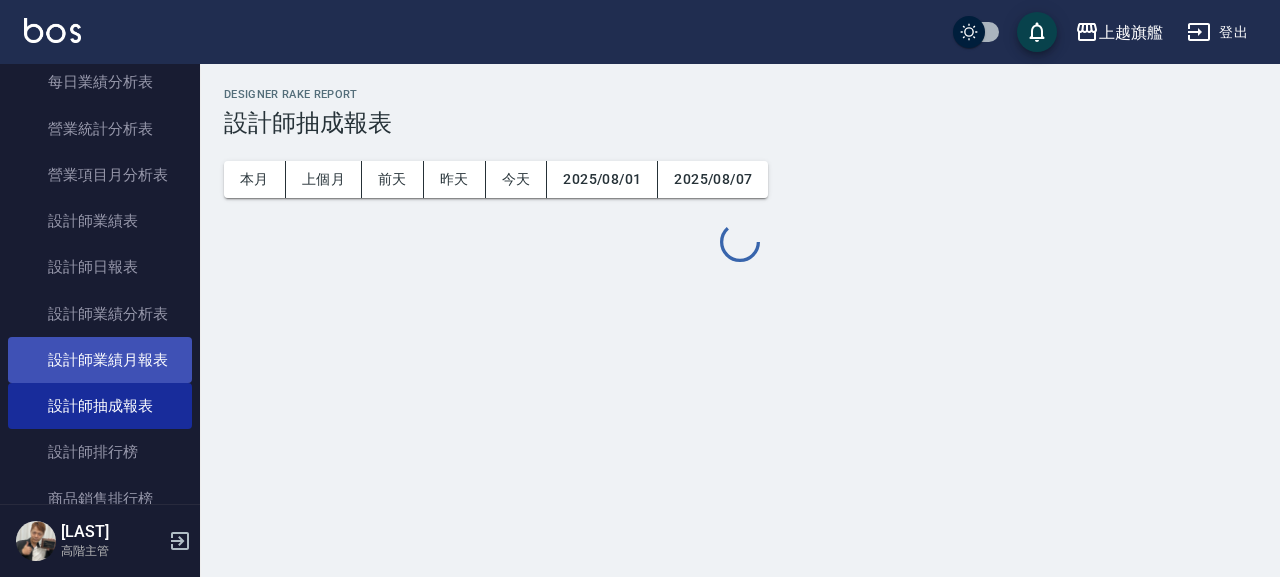 click on "設計師業績月報表" at bounding box center (100, 360) 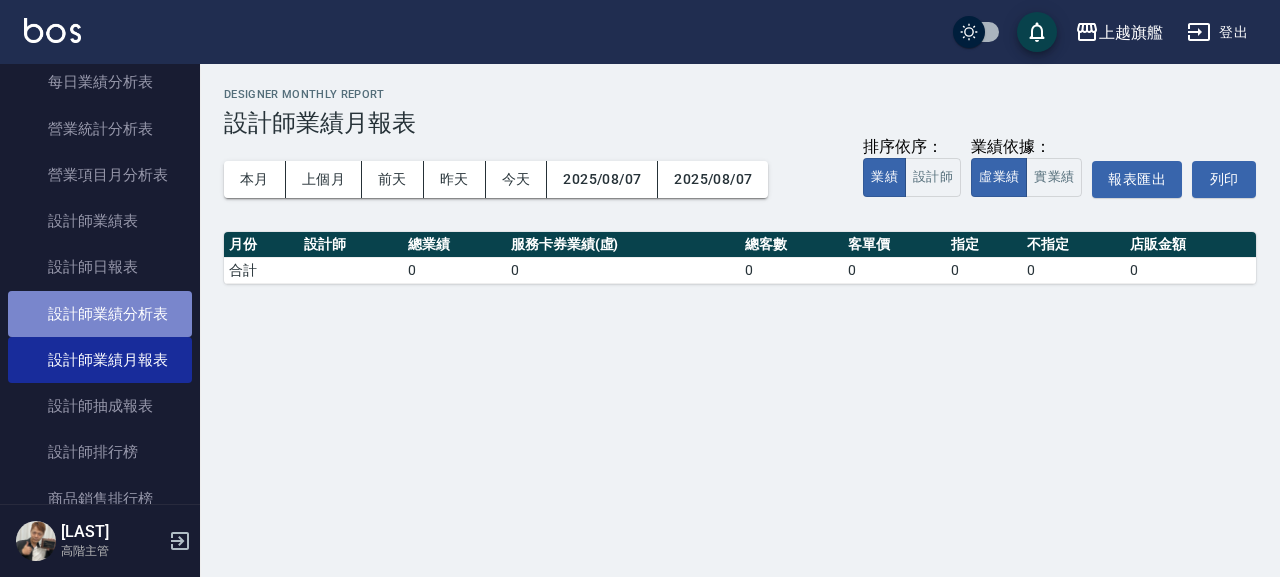 click on "設計師業績分析表" at bounding box center (100, 314) 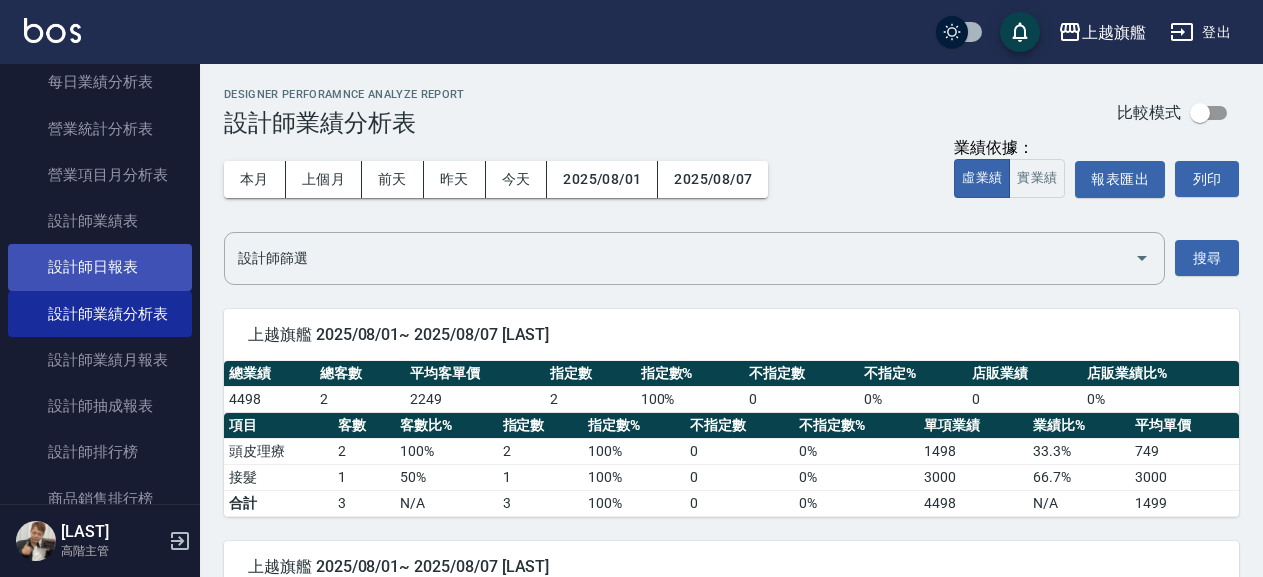click on "設計師日報表" at bounding box center [100, 267] 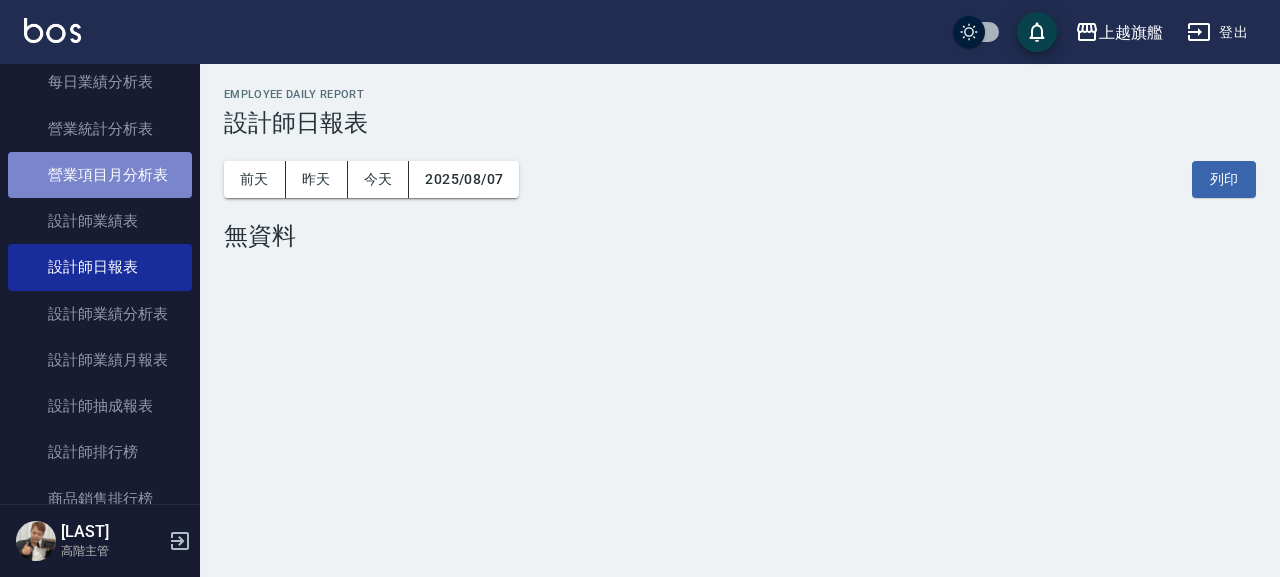 click on "營業項目月分析表" at bounding box center (100, 175) 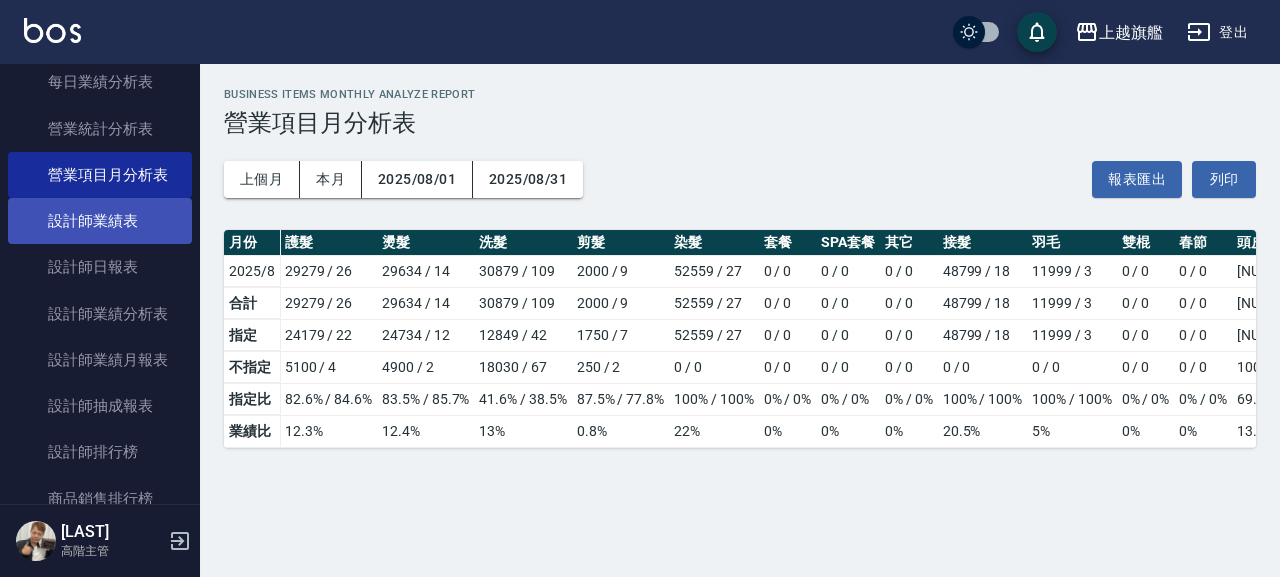 click on "設計師業績表" at bounding box center [100, 221] 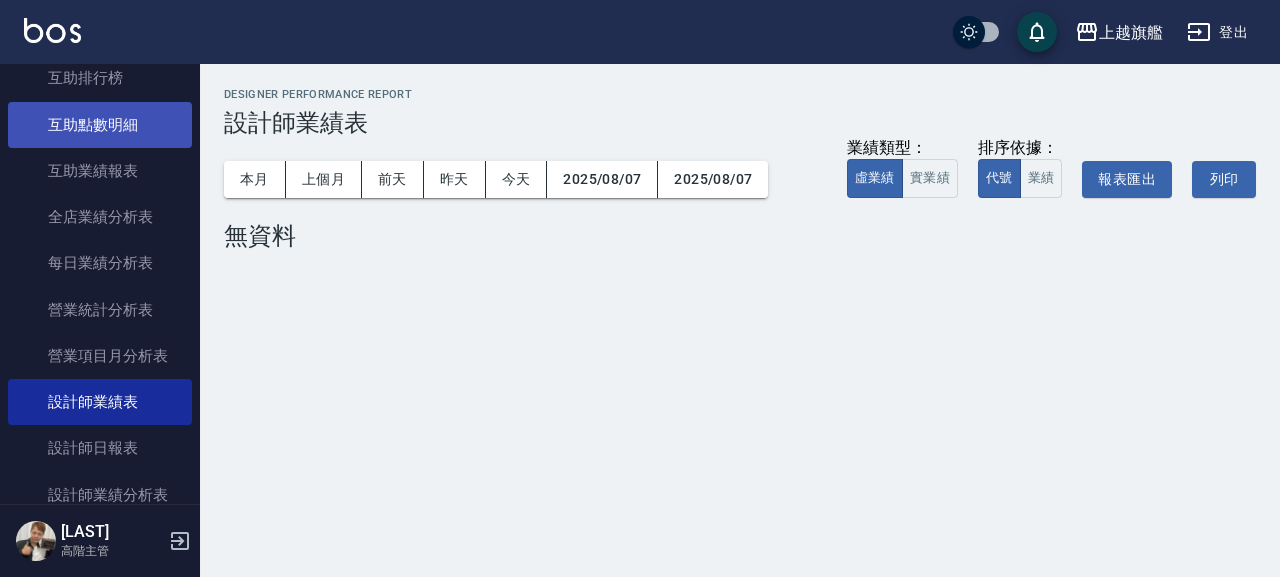 scroll, scrollTop: 456, scrollLeft: 0, axis: vertical 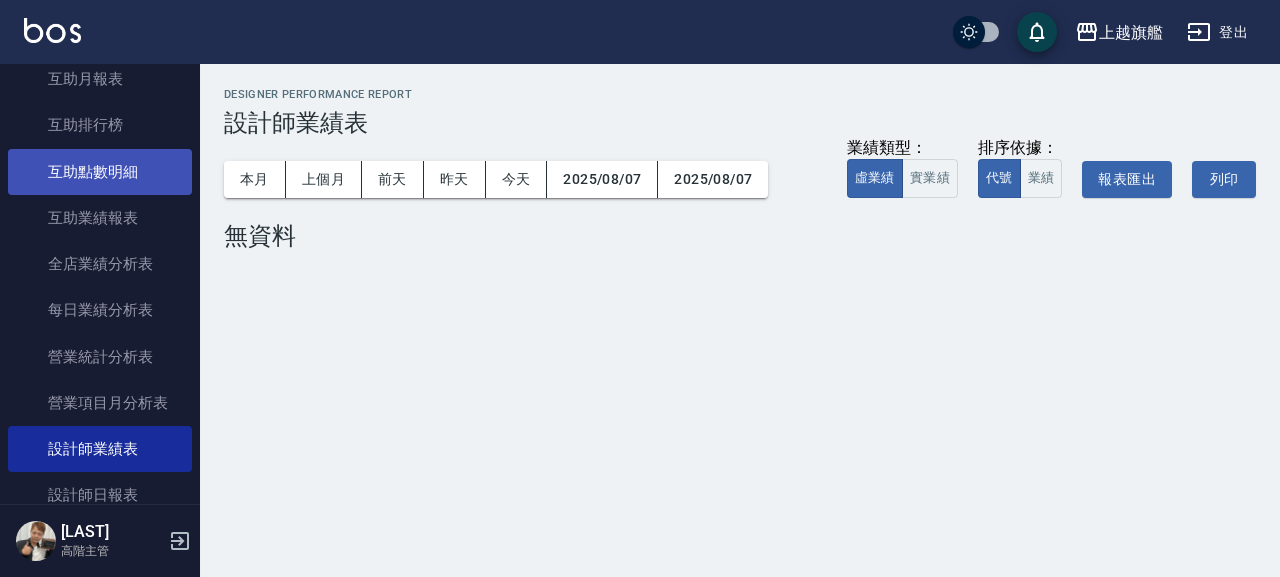 click on "互助點數明細" at bounding box center [100, 172] 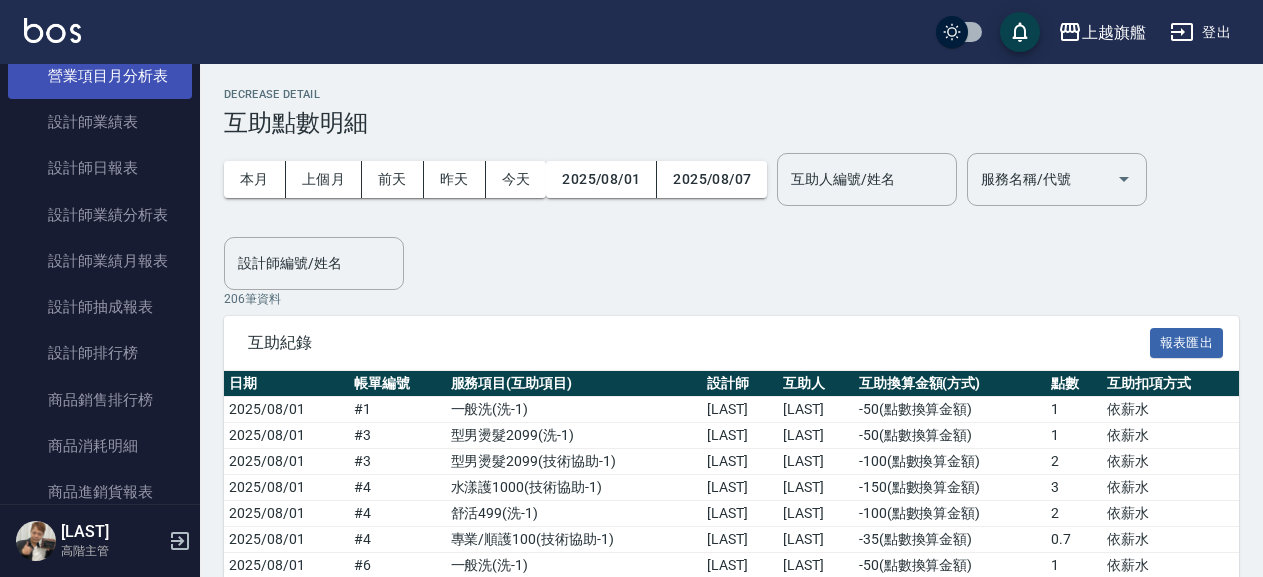 scroll, scrollTop: 912, scrollLeft: 0, axis: vertical 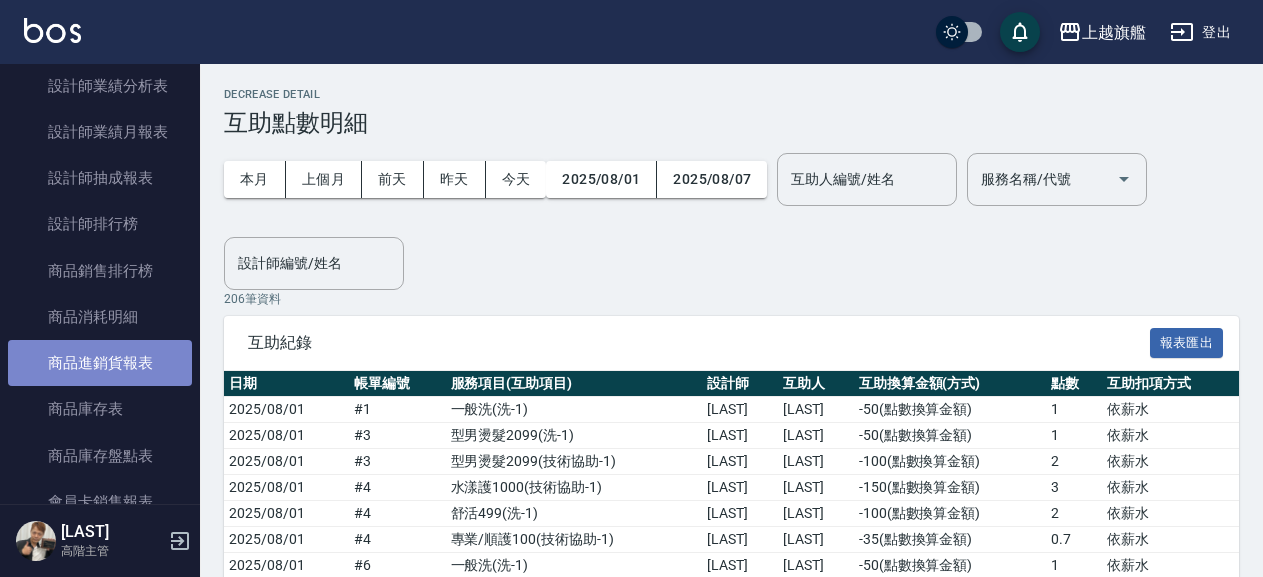 click on "商品進銷貨報表" at bounding box center [100, 363] 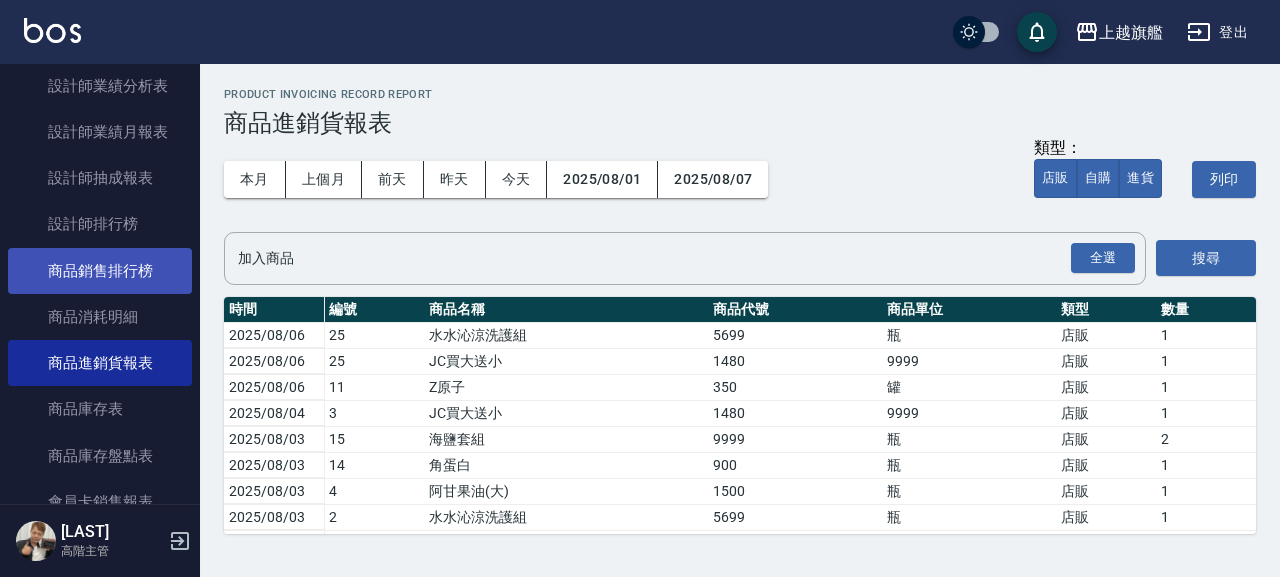 click on "商品銷售排行榜" at bounding box center (100, 271) 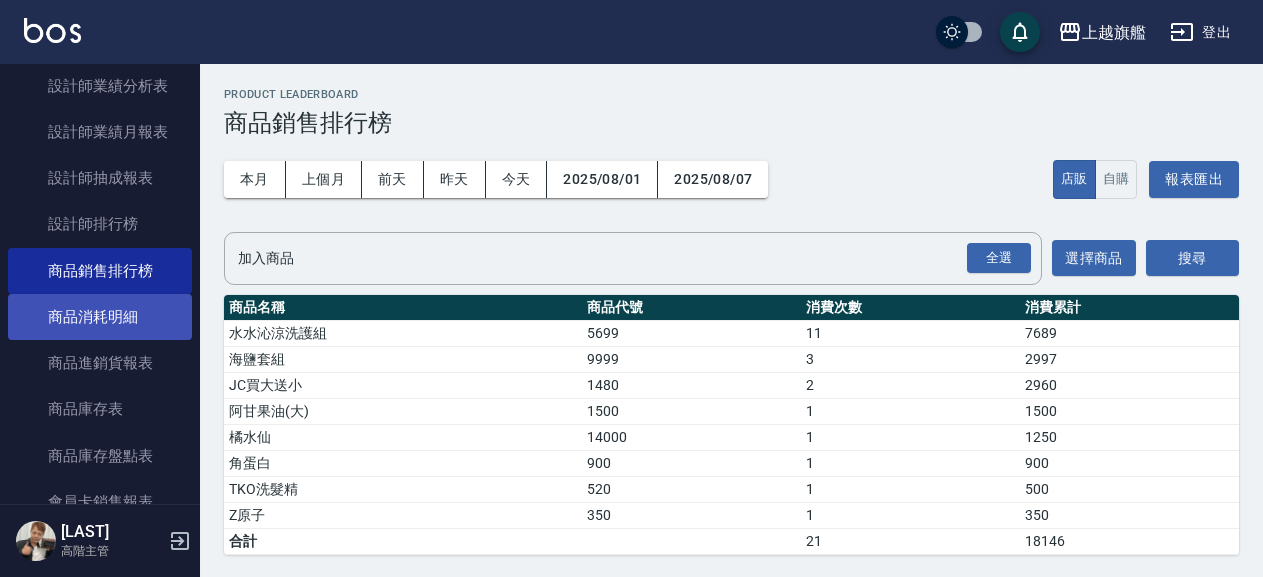 click on "商品消耗明細" at bounding box center (100, 317) 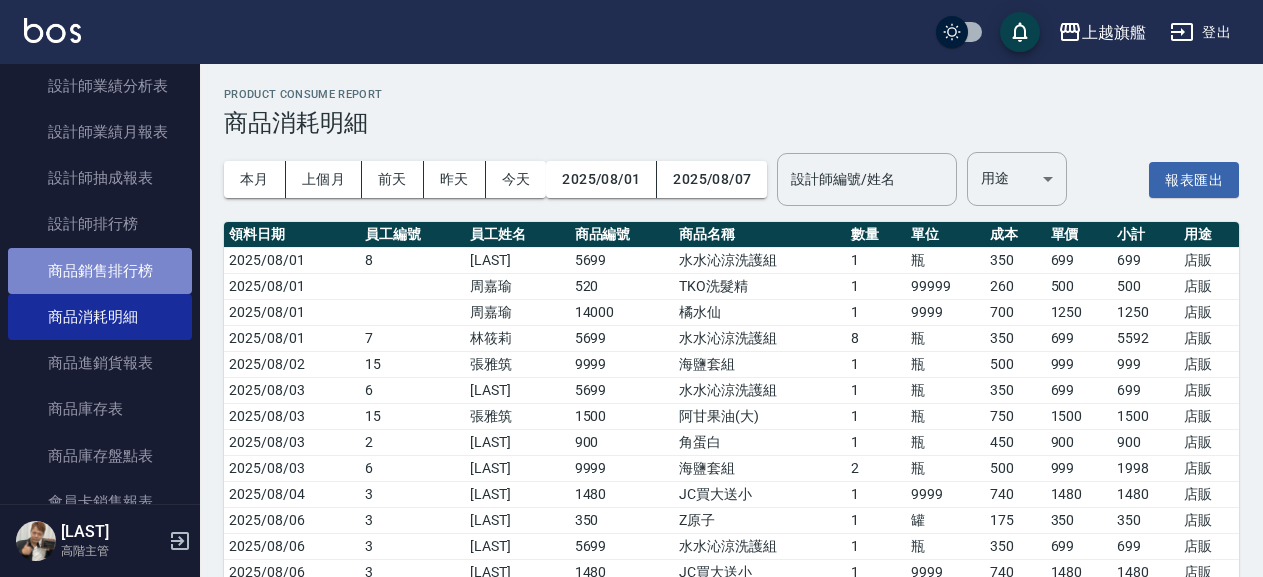 click on "商品銷售排行榜" at bounding box center (100, 271) 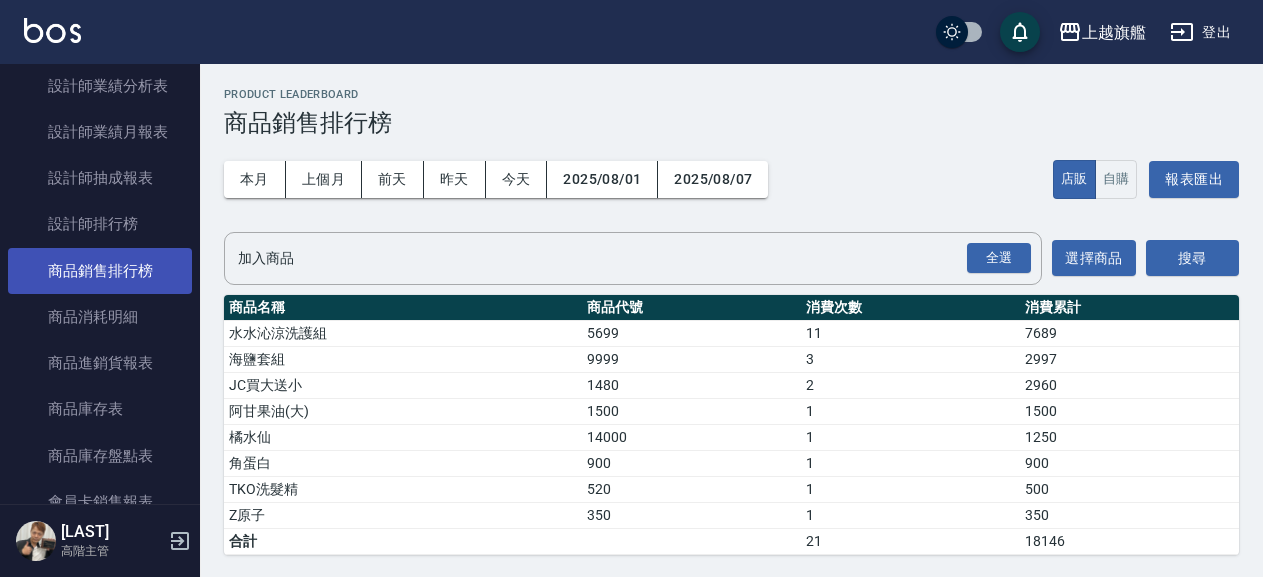 click on "商品銷售排行榜" at bounding box center [100, 271] 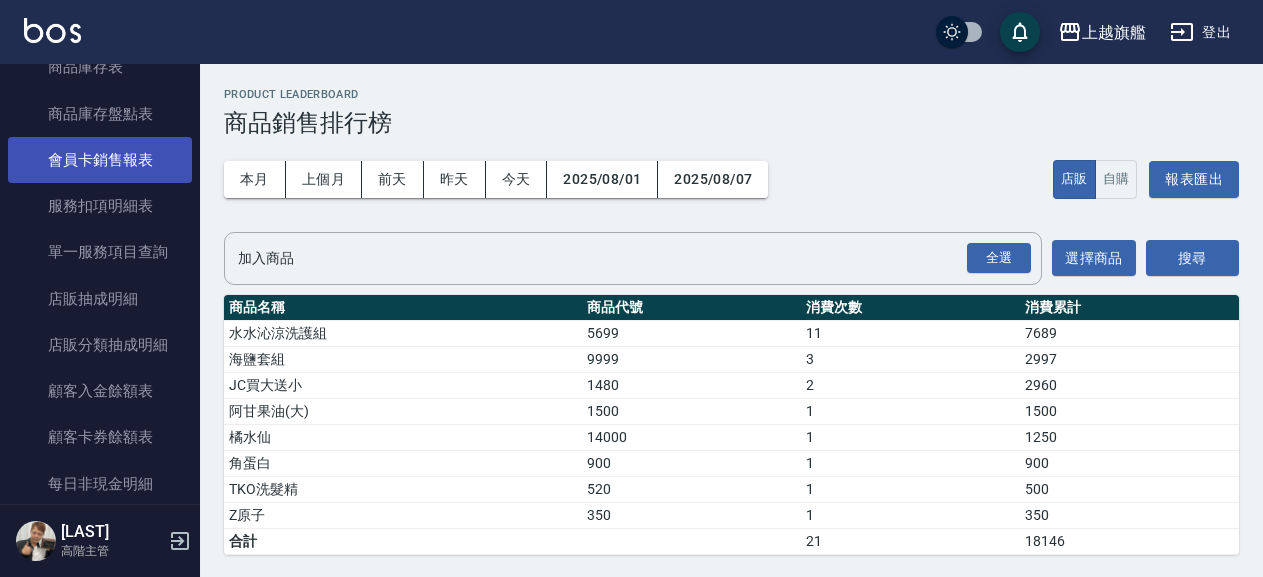 scroll, scrollTop: 1368, scrollLeft: 0, axis: vertical 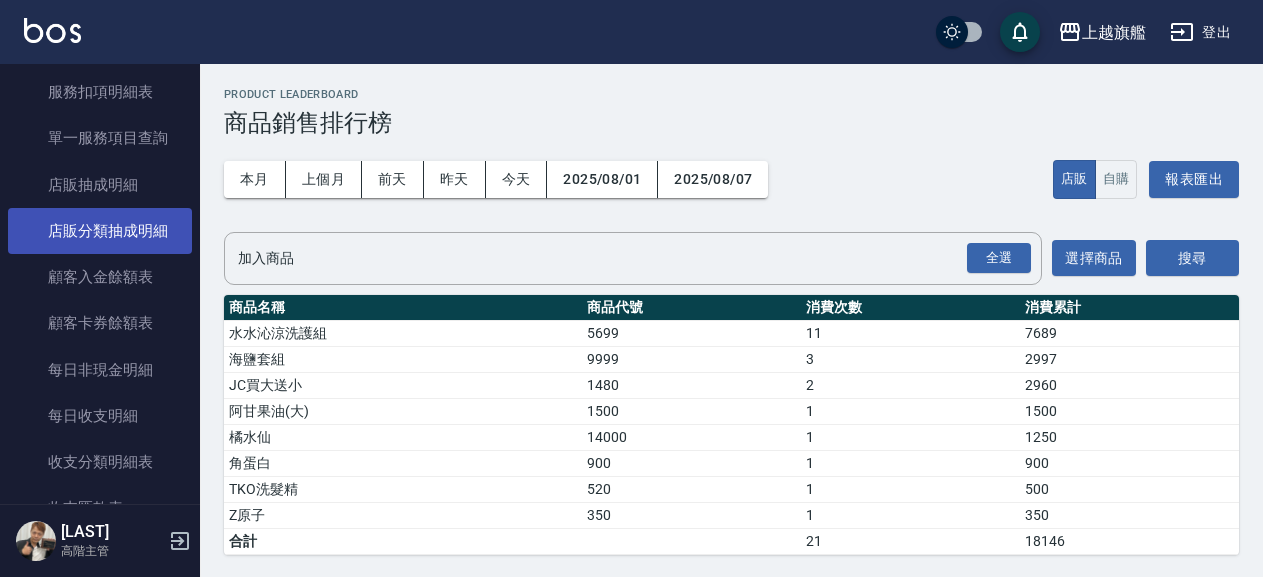 click on "店販分類抽成明細" at bounding box center (100, 231) 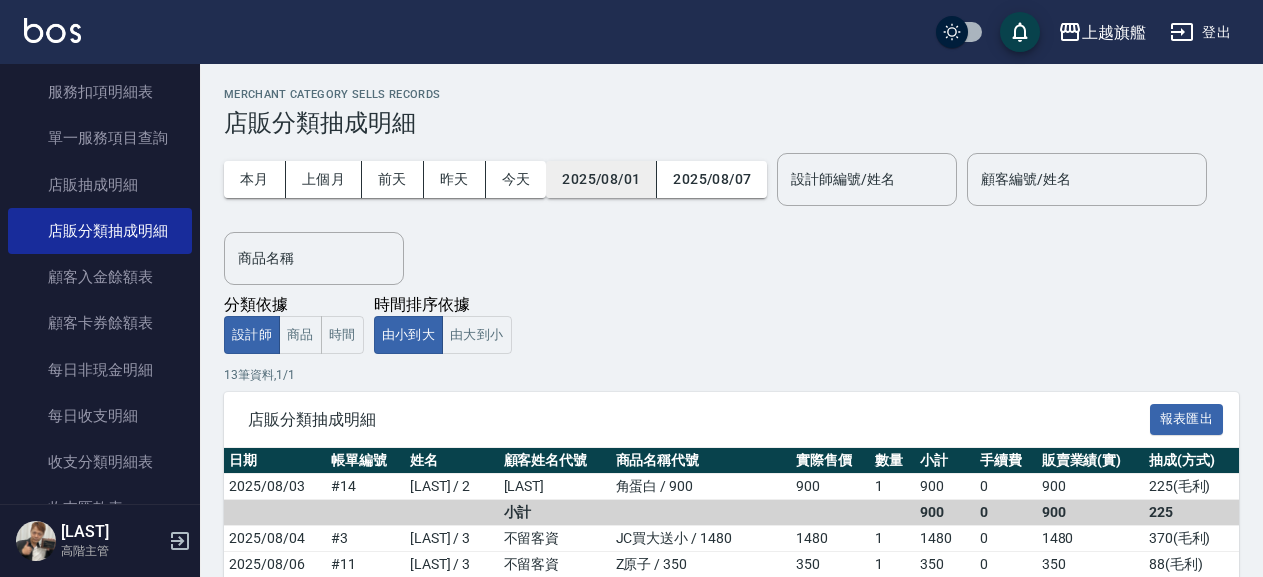 click on "2025/08/01" at bounding box center [601, 179] 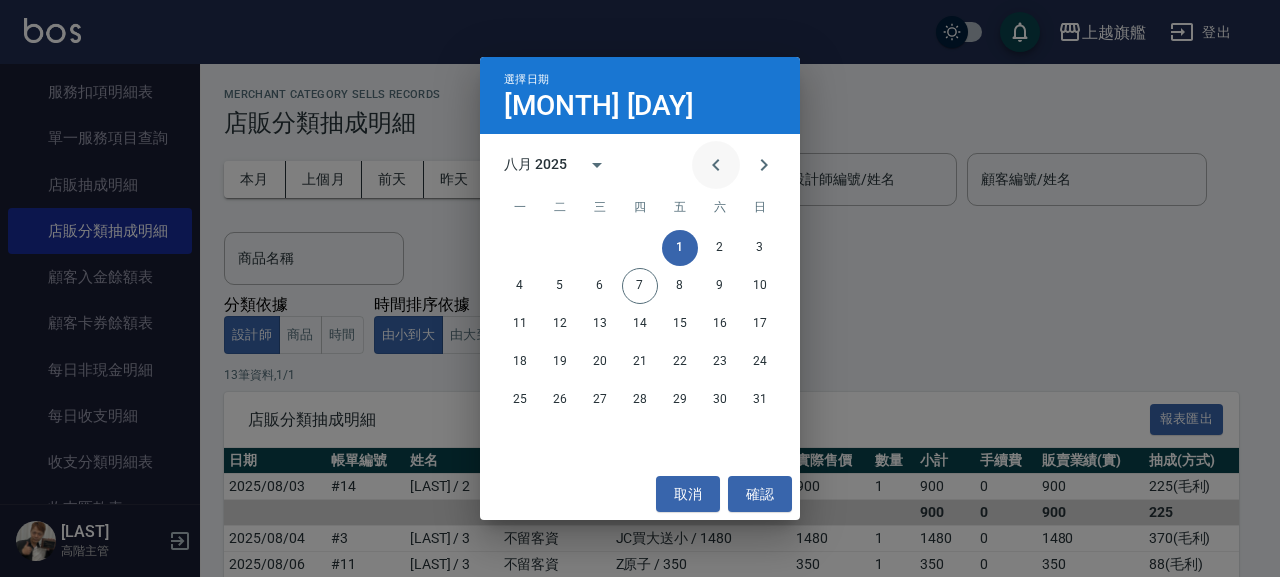 click 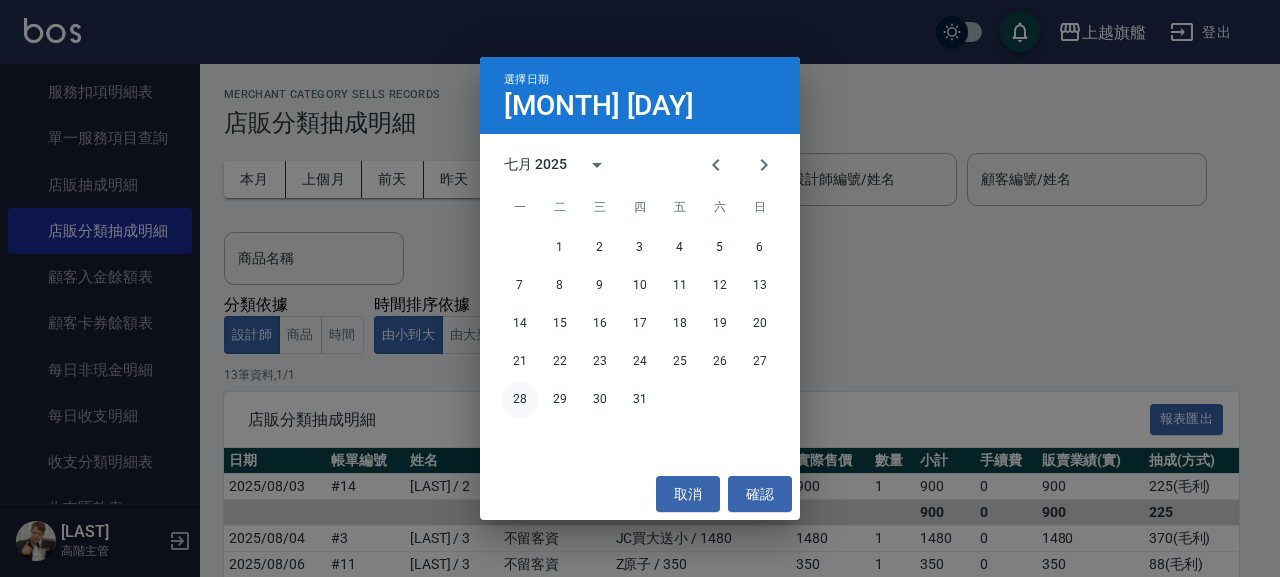click on "28" at bounding box center (520, 400) 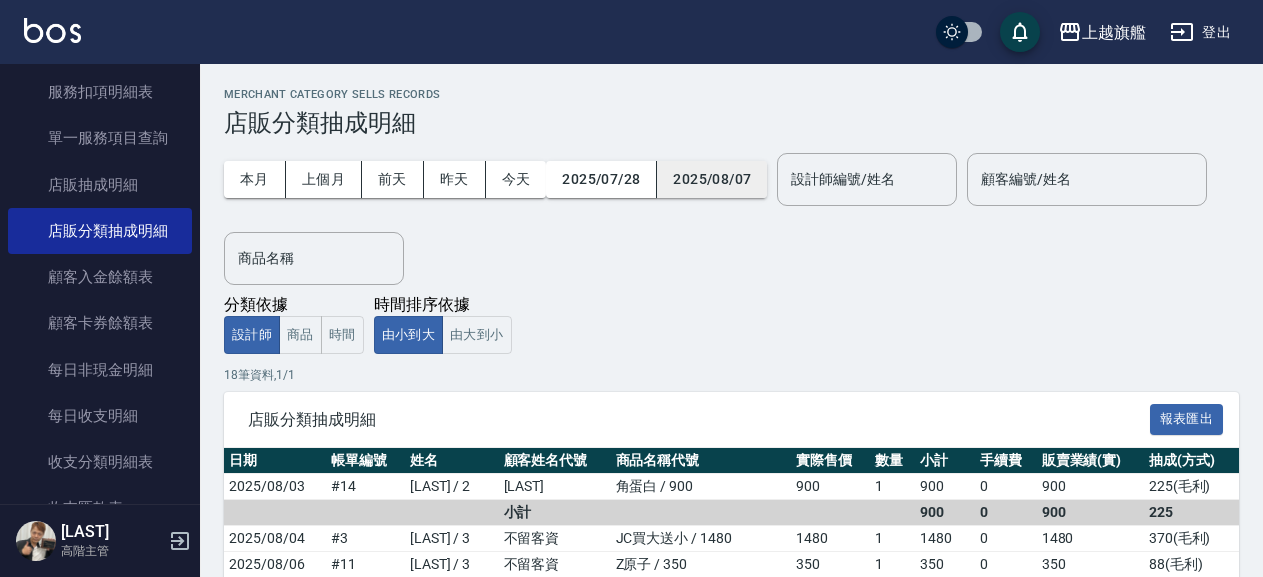 click on "2025/08/07" at bounding box center [712, 179] 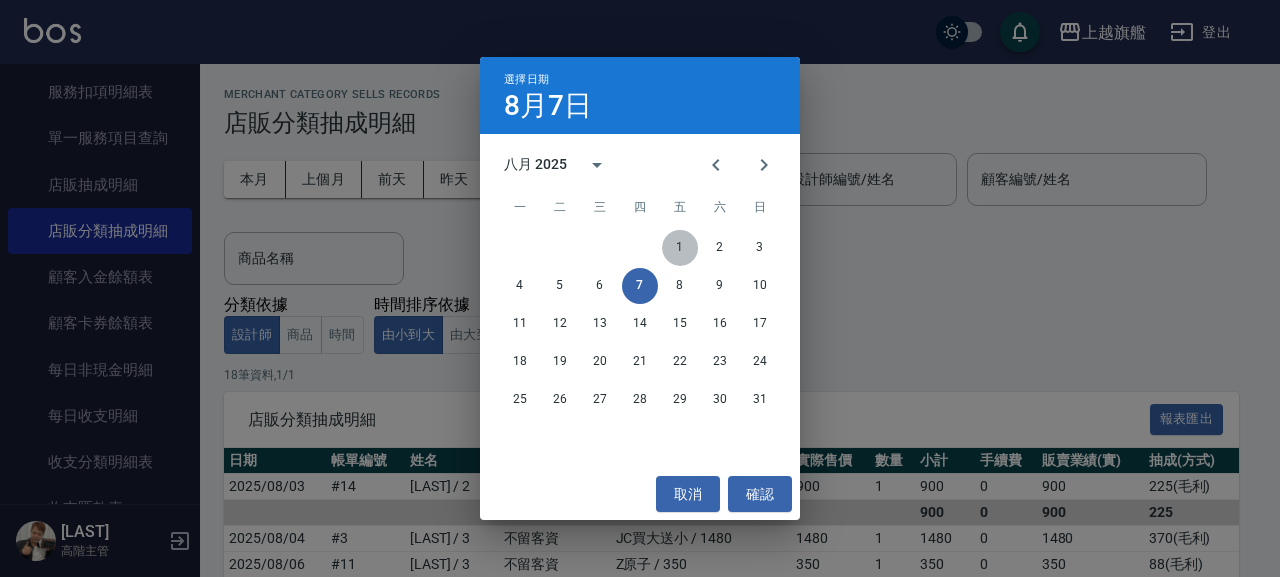 click on "1" at bounding box center (680, 248) 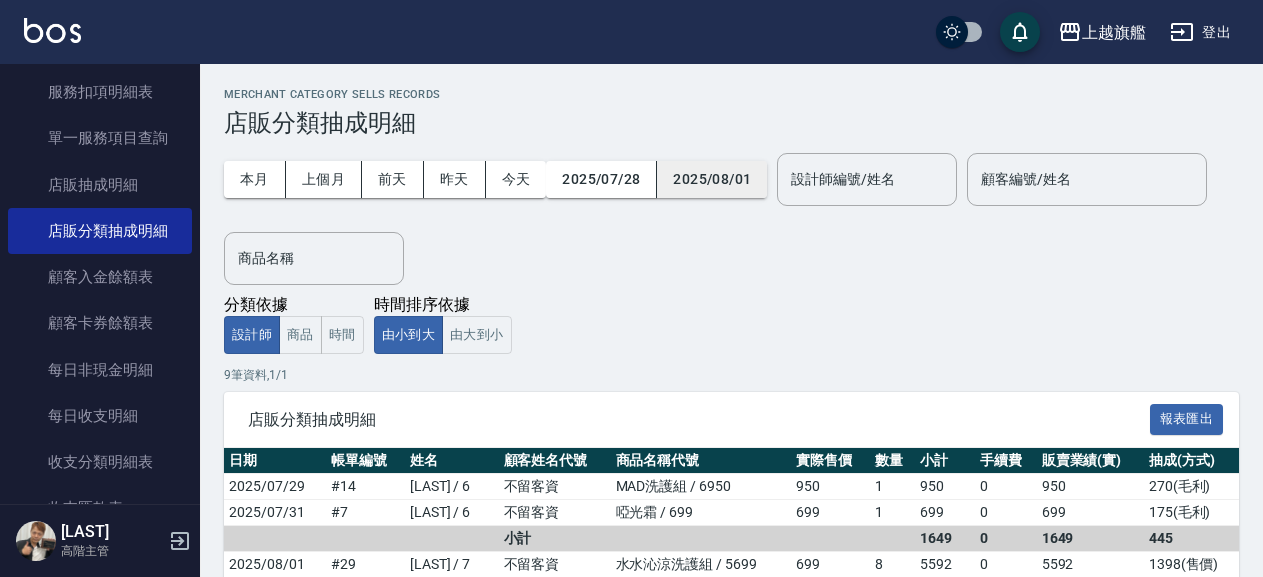 click on "2025/08/01" at bounding box center (712, 179) 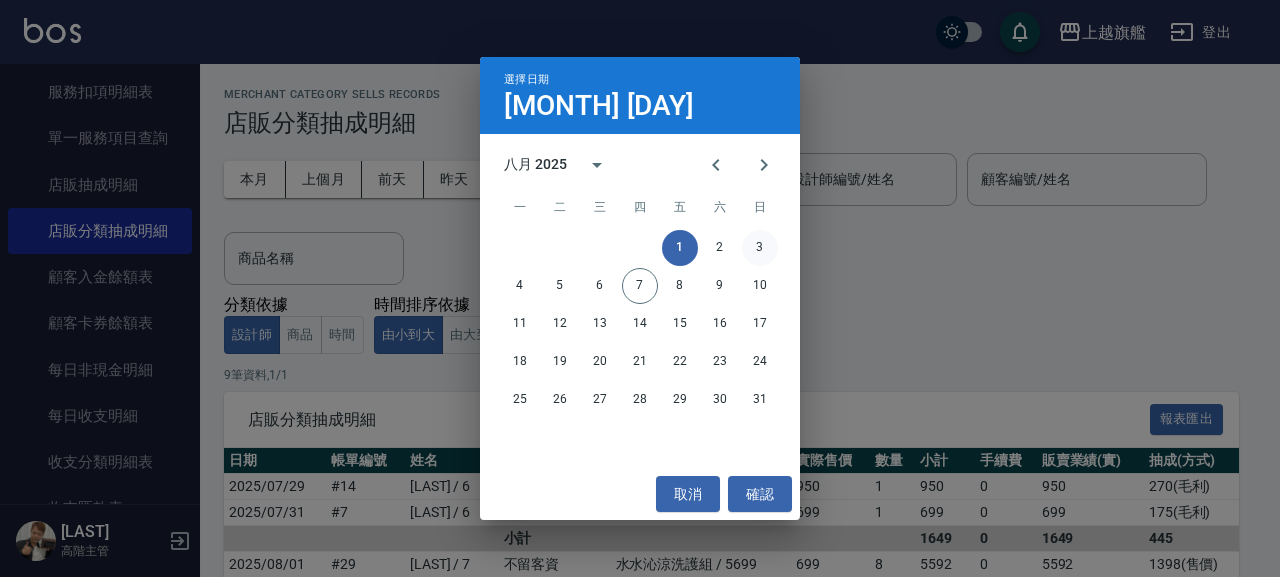 click on "3" at bounding box center [760, 248] 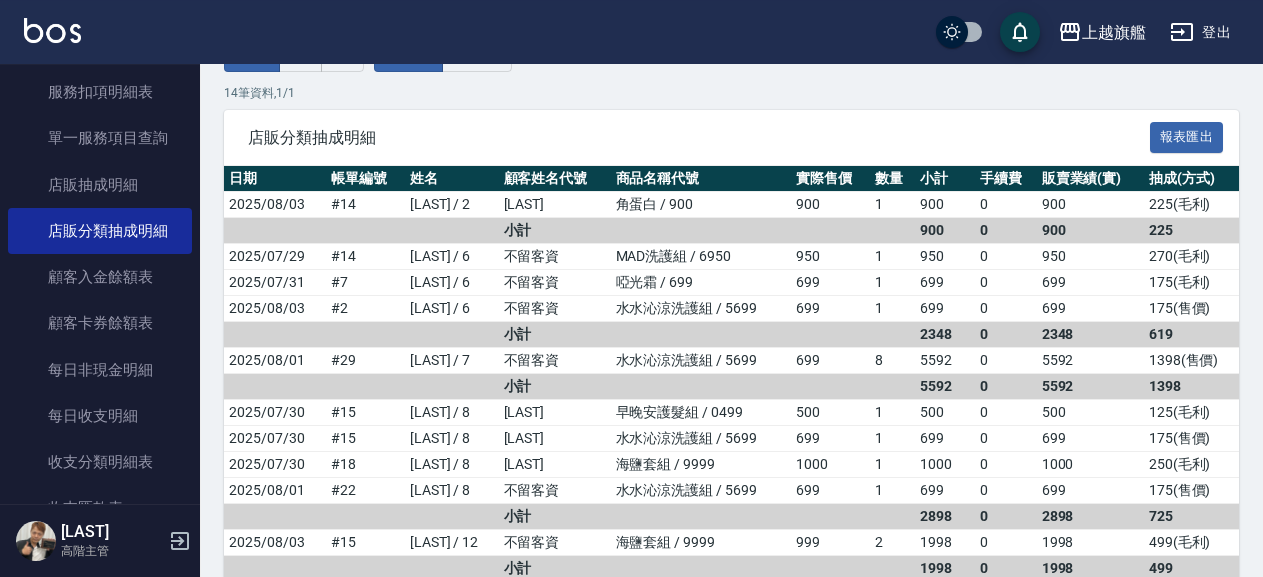 scroll, scrollTop: 324, scrollLeft: 0, axis: vertical 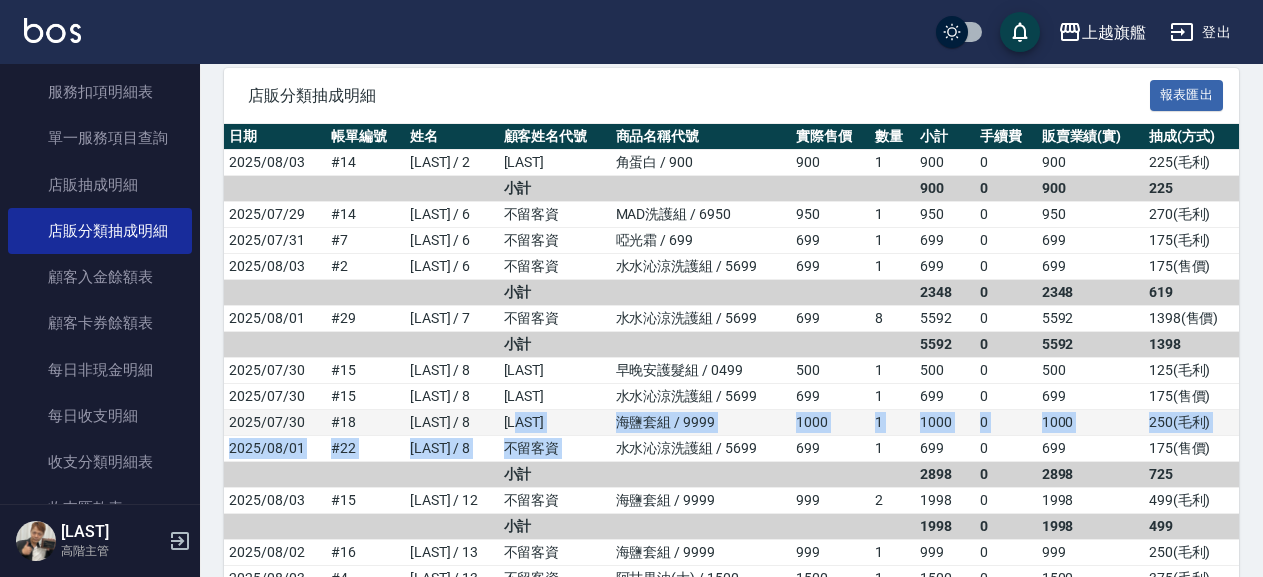 drag, startPoint x: 618, startPoint y: 439, endPoint x: 528, endPoint y: 436, distance: 90.04999 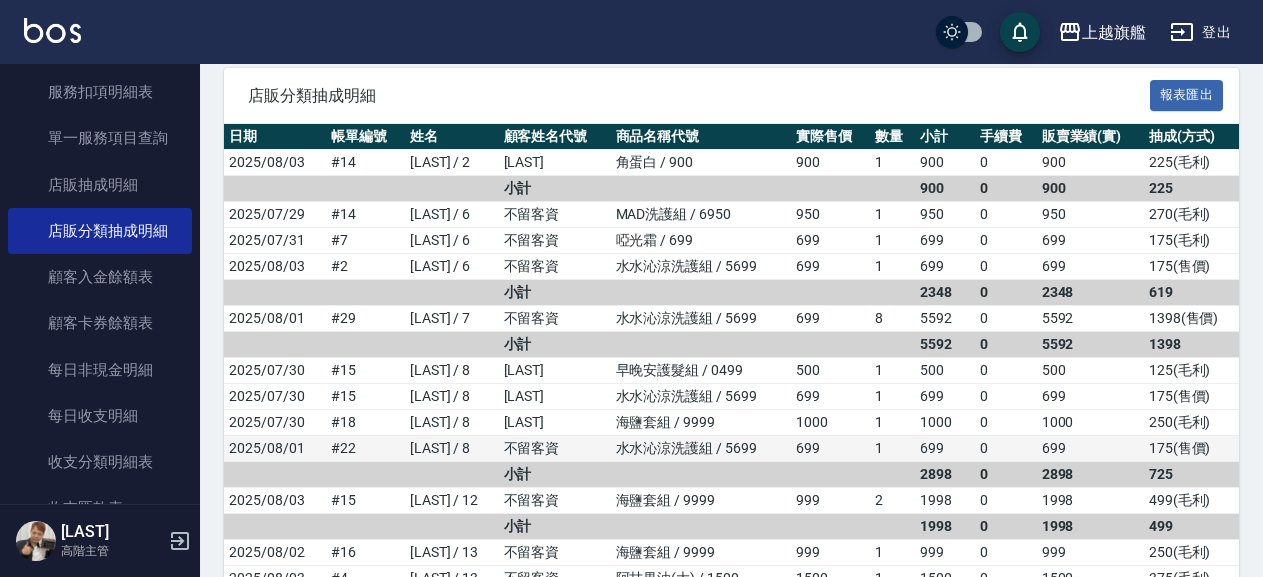 click on "水水沁涼洗護組 / 5699" at bounding box center [701, 449] 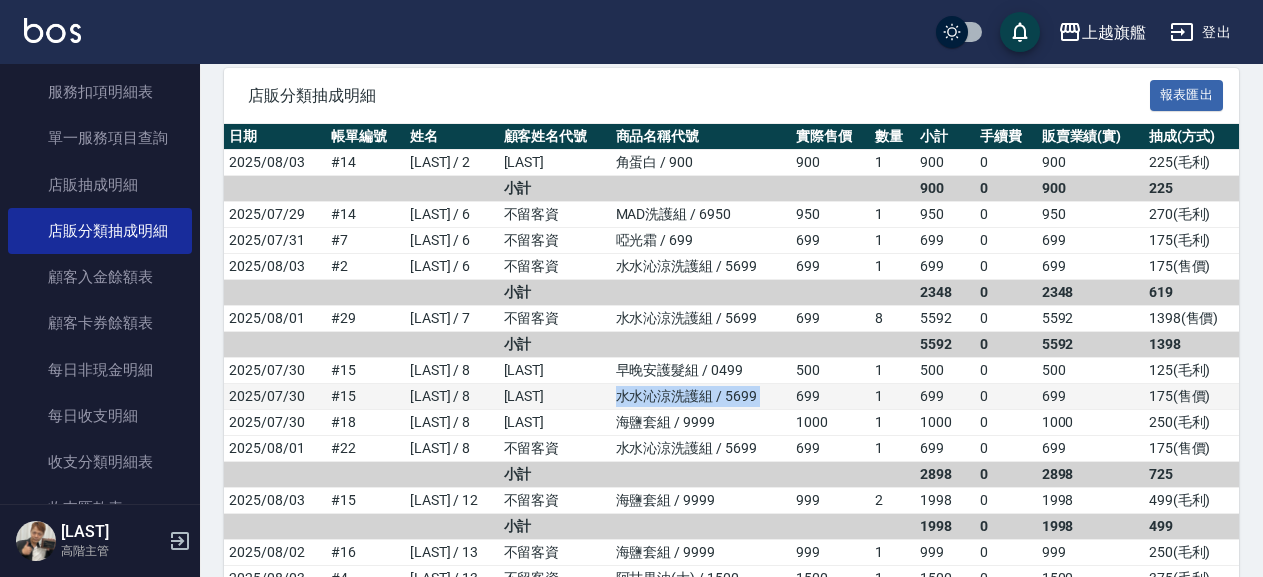 drag, startPoint x: 612, startPoint y: 392, endPoint x: 799, endPoint y: 402, distance: 187.26718 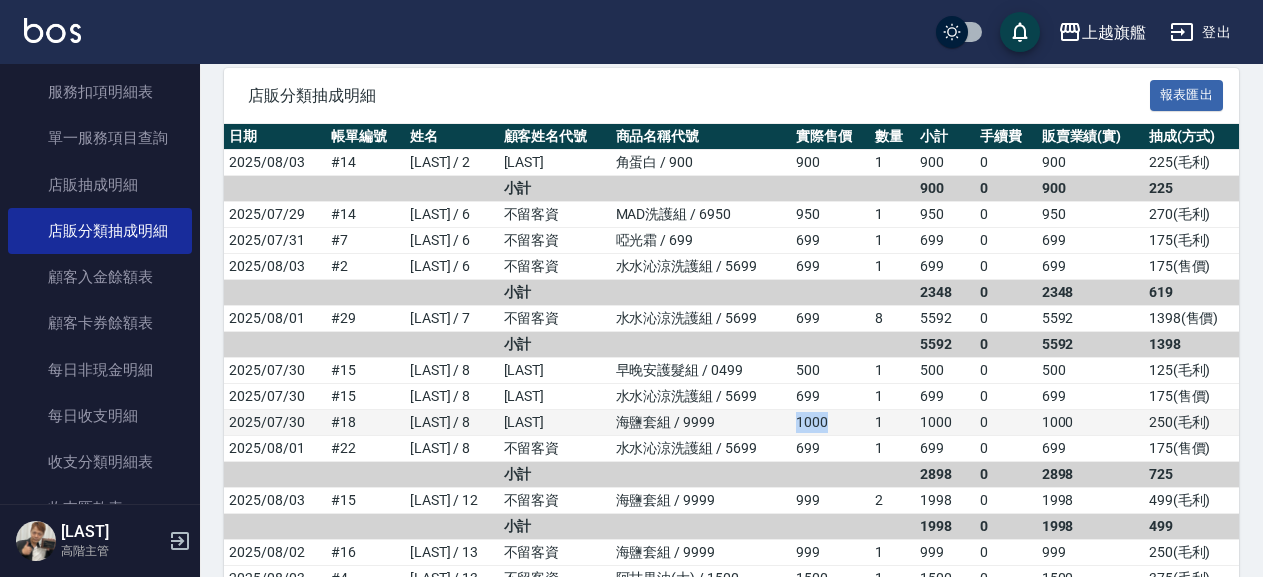 drag, startPoint x: 754, startPoint y: 419, endPoint x: 827, endPoint y: 419, distance: 73 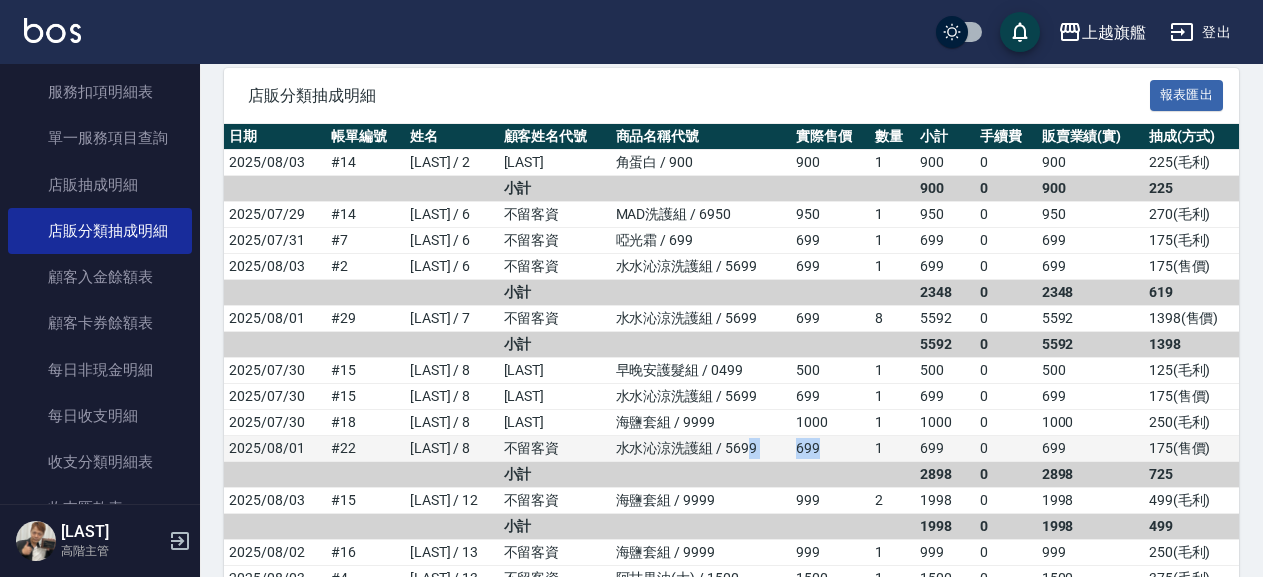 drag, startPoint x: 747, startPoint y: 453, endPoint x: 848, endPoint y: 451, distance: 101.0198 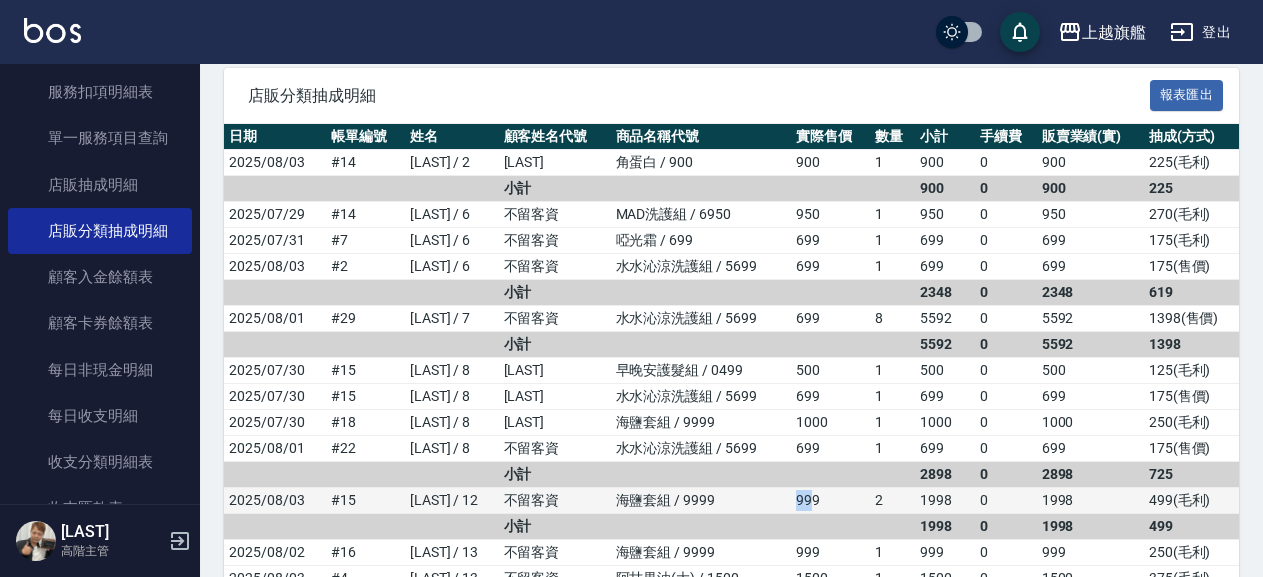drag, startPoint x: 767, startPoint y: 508, endPoint x: 809, endPoint y: 497, distance: 43.416588 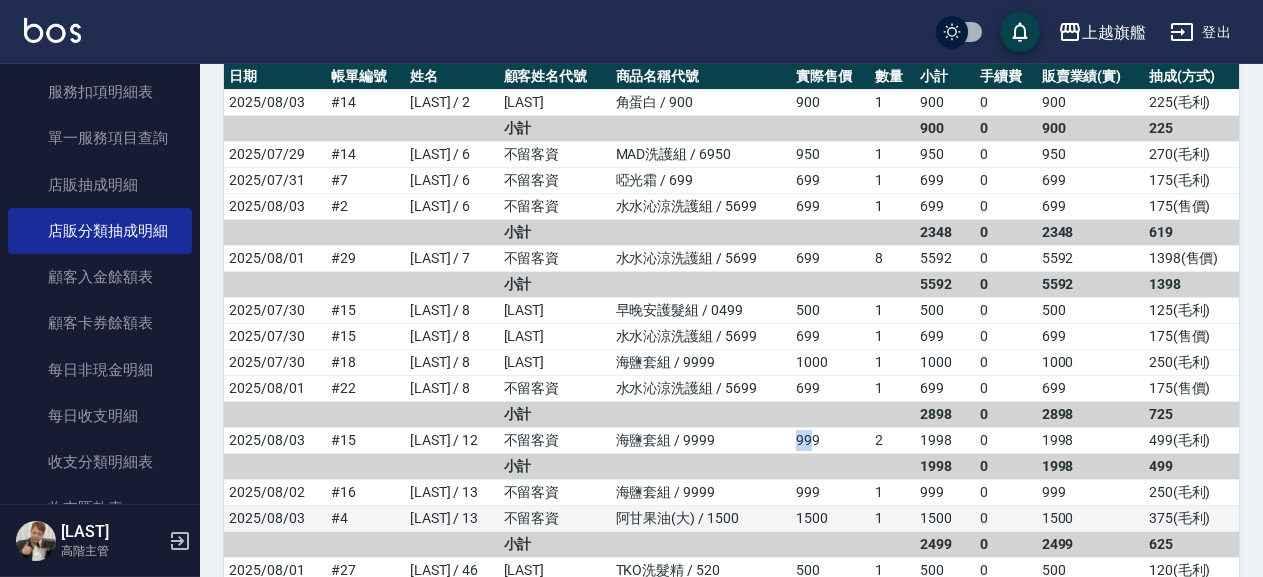 scroll, scrollTop: 432, scrollLeft: 0, axis: vertical 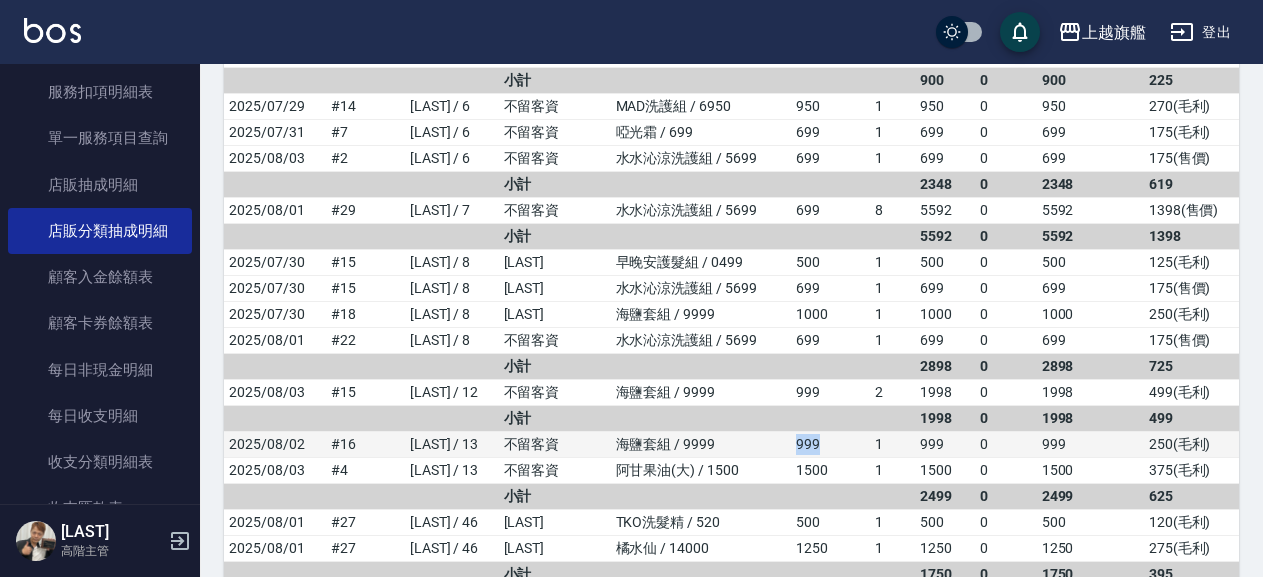 drag, startPoint x: 792, startPoint y: 440, endPoint x: 840, endPoint y: 451, distance: 49.24429 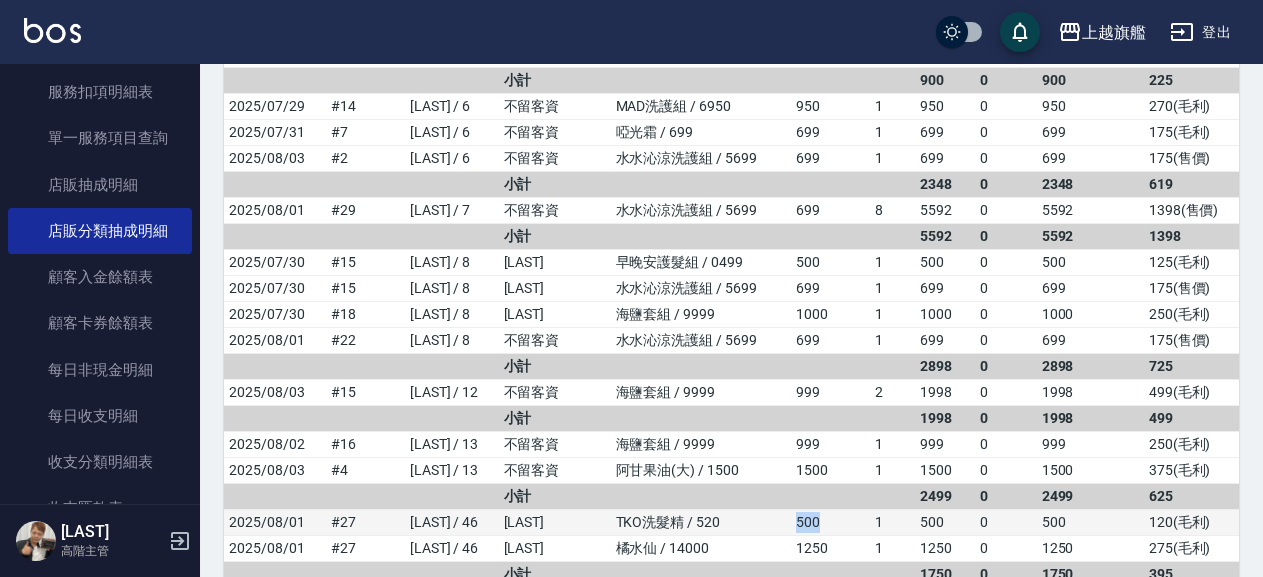 drag, startPoint x: 722, startPoint y: 520, endPoint x: 837, endPoint y: 522, distance: 115.01739 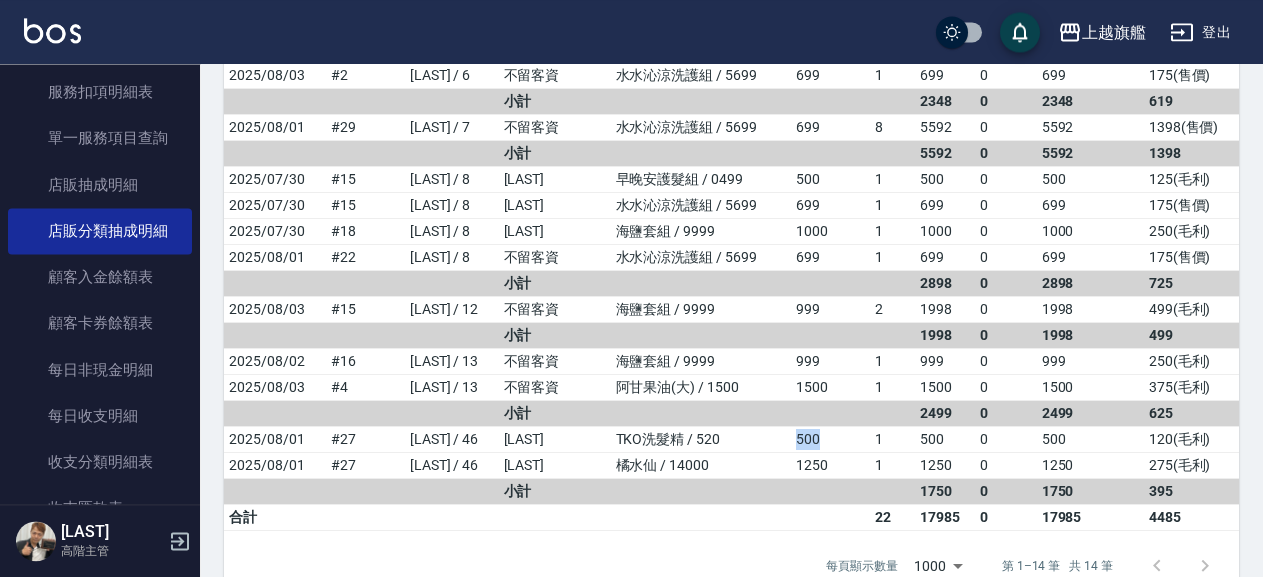 scroll, scrollTop: 540, scrollLeft: 0, axis: vertical 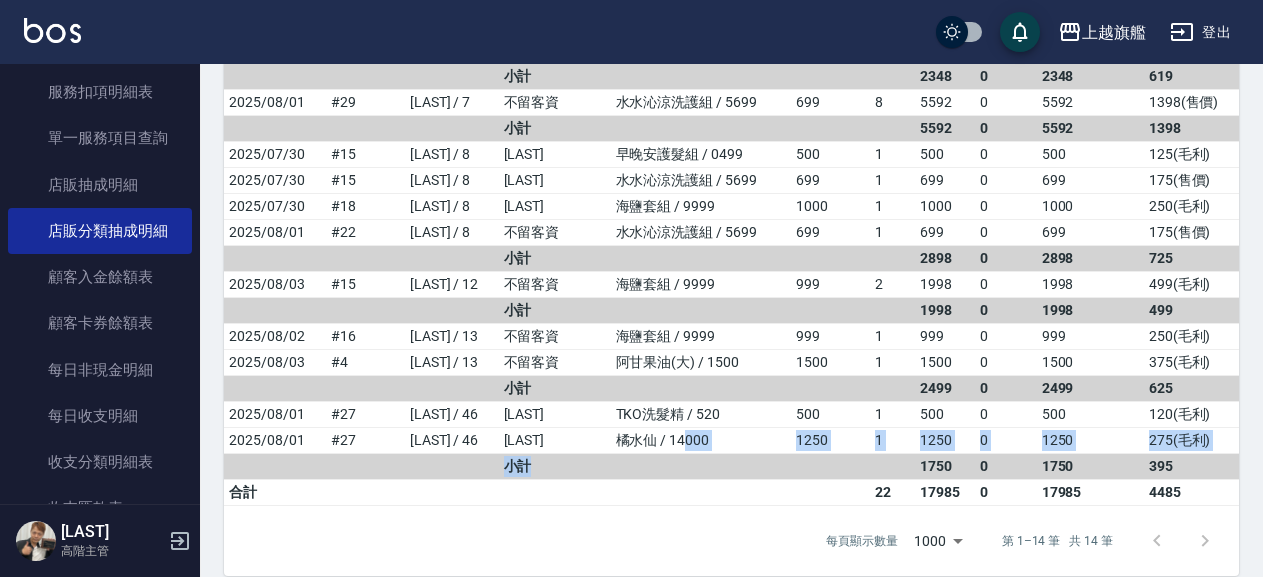 drag, startPoint x: 737, startPoint y: 461, endPoint x: 792, endPoint y: 457, distance: 55.145264 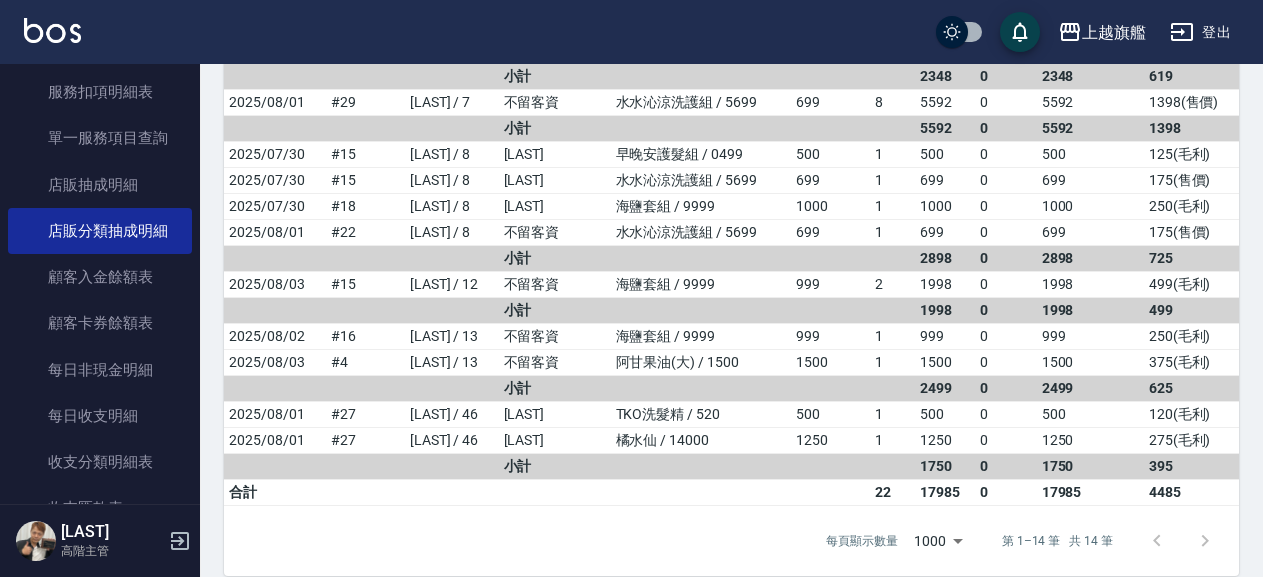 click on "每頁顯示數量 1000 1000 第 1–14 筆   共 14 筆" at bounding box center [731, 541] 